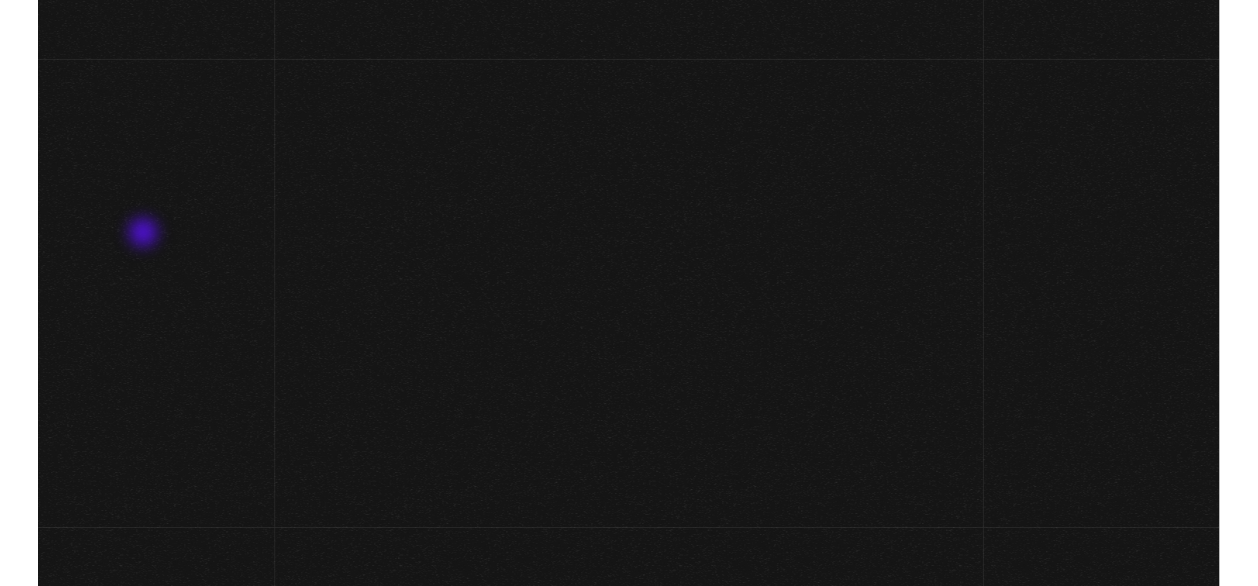 scroll, scrollTop: 0, scrollLeft: 0, axis: both 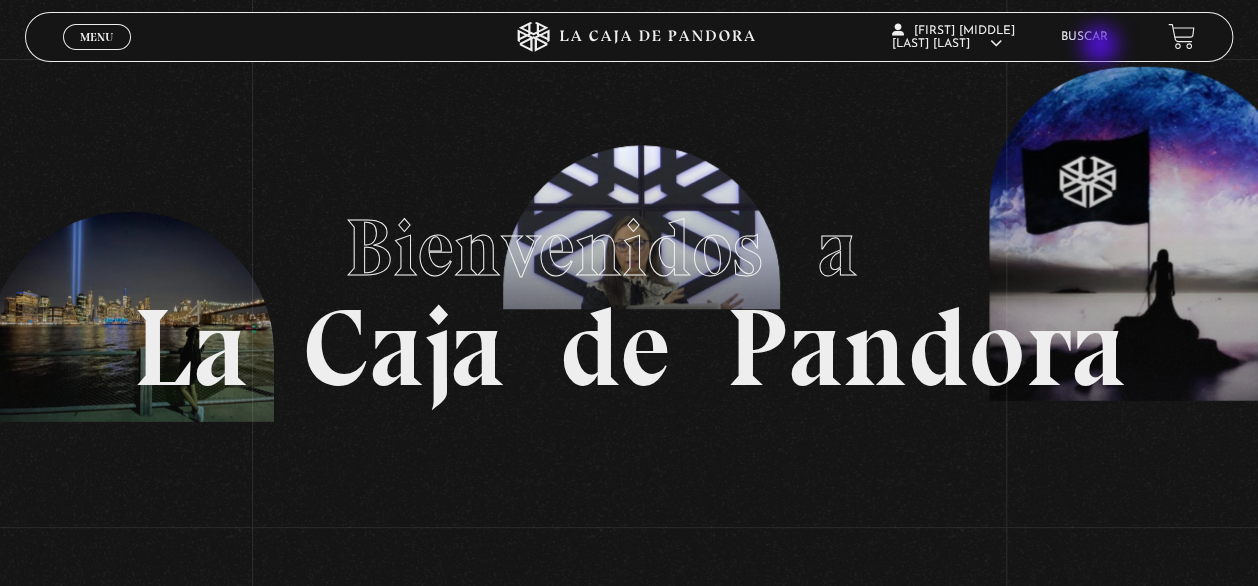 click on "Buscar" at bounding box center (1084, 36) 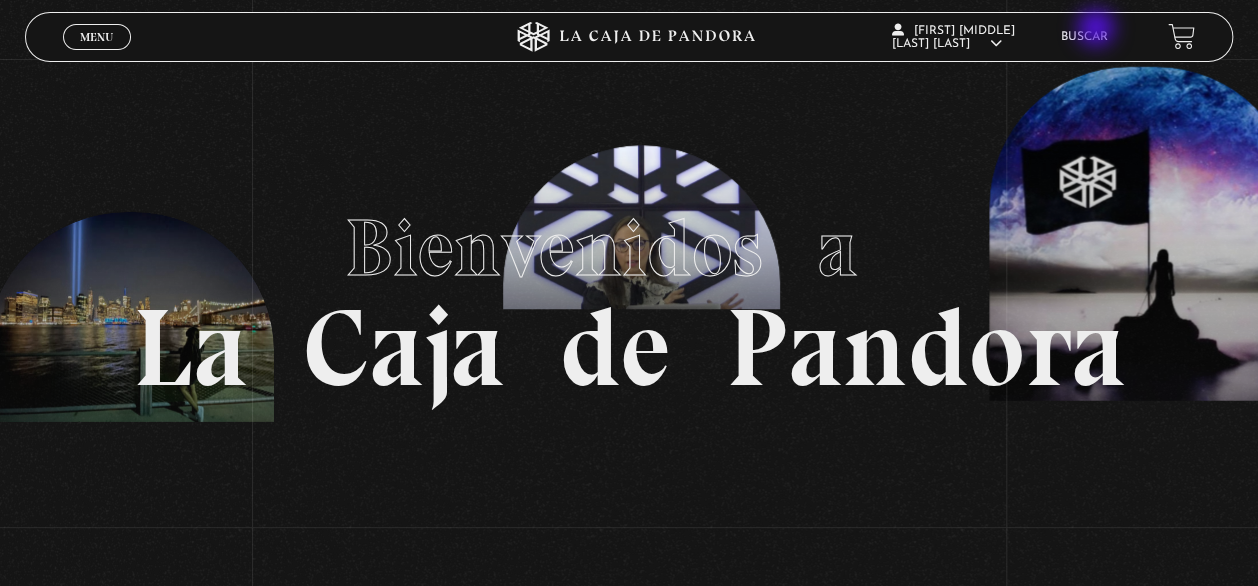 click on "Buscar" at bounding box center (1084, 36) 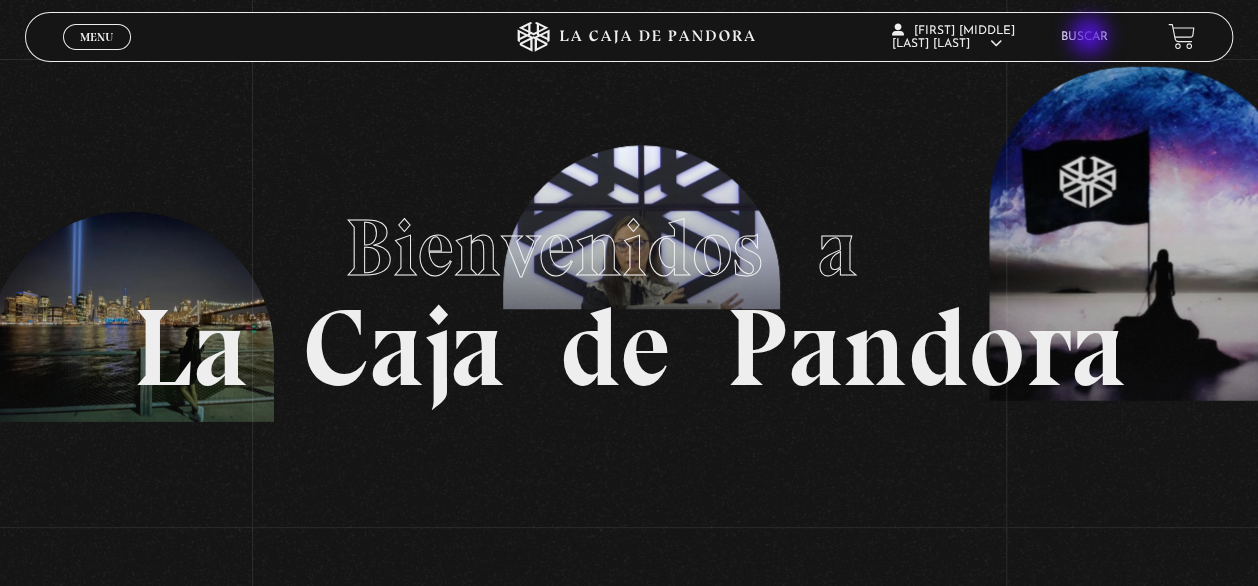click on "Buscar" at bounding box center (1084, 37) 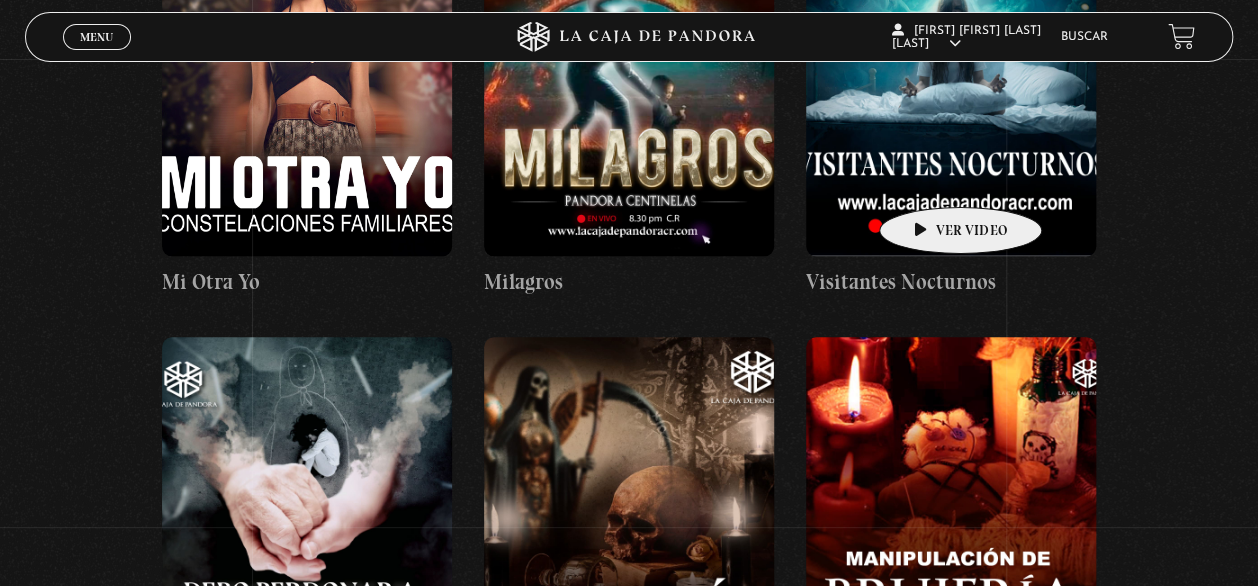 scroll, scrollTop: 10160, scrollLeft: 0, axis: vertical 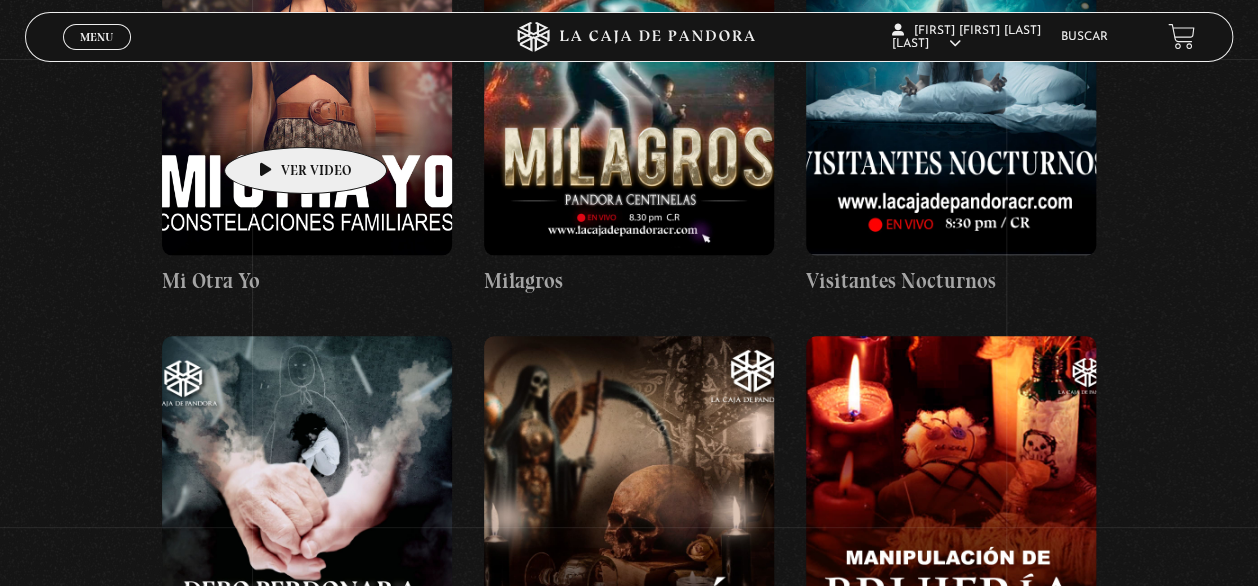 click at bounding box center [307, 75] 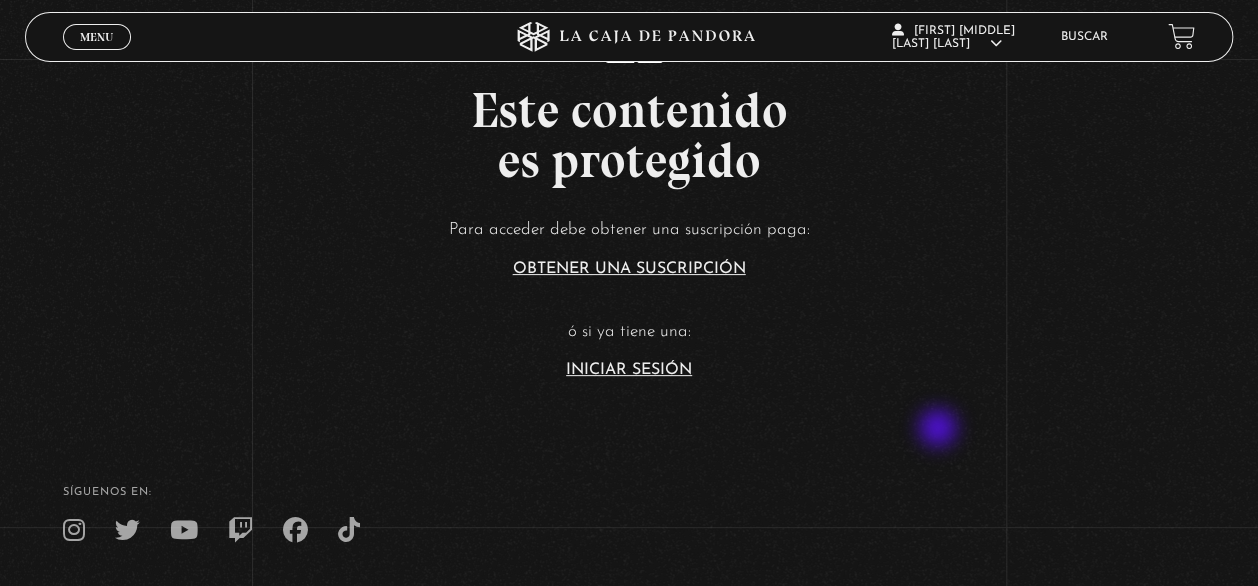 scroll, scrollTop: 160, scrollLeft: 0, axis: vertical 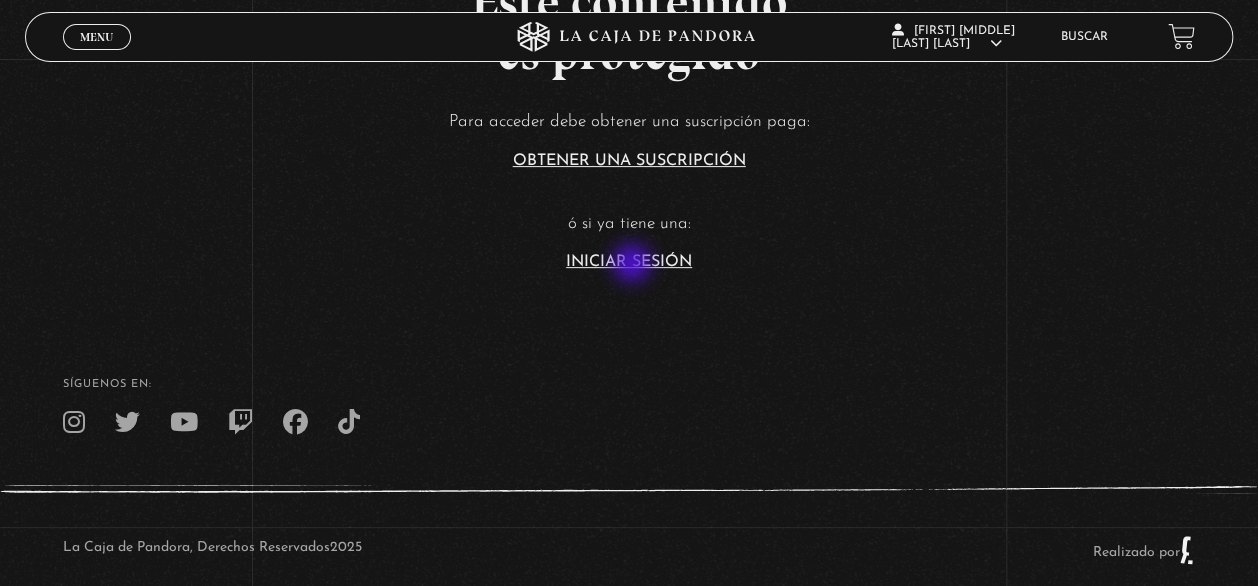 click on "Iniciar Sesión" at bounding box center [629, 262] 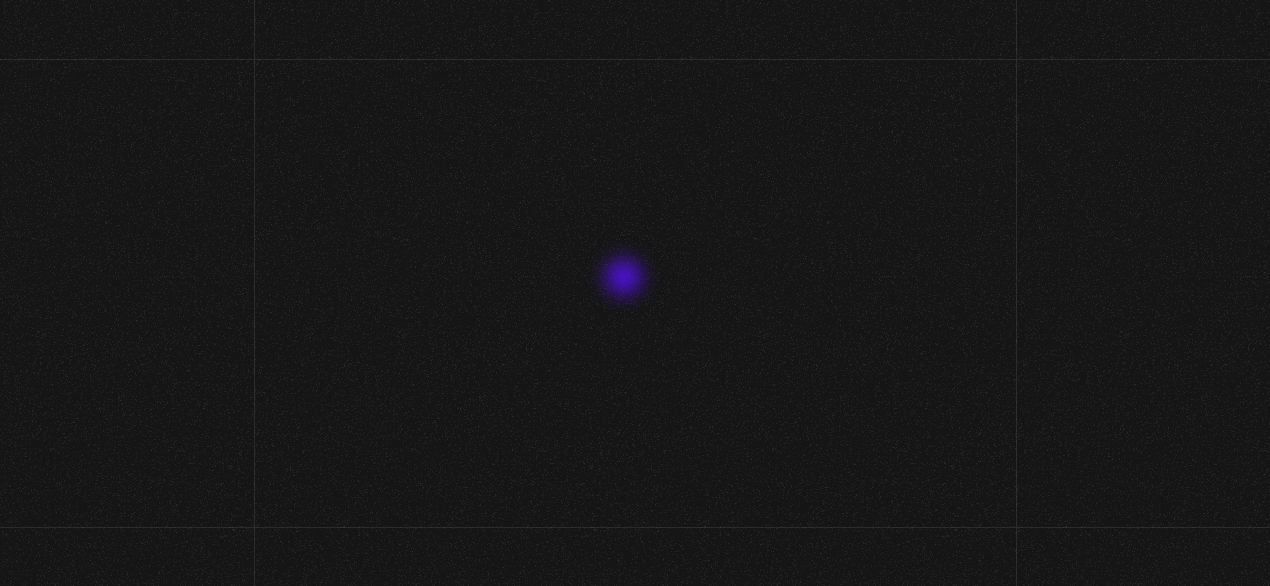 scroll, scrollTop: 0, scrollLeft: 0, axis: both 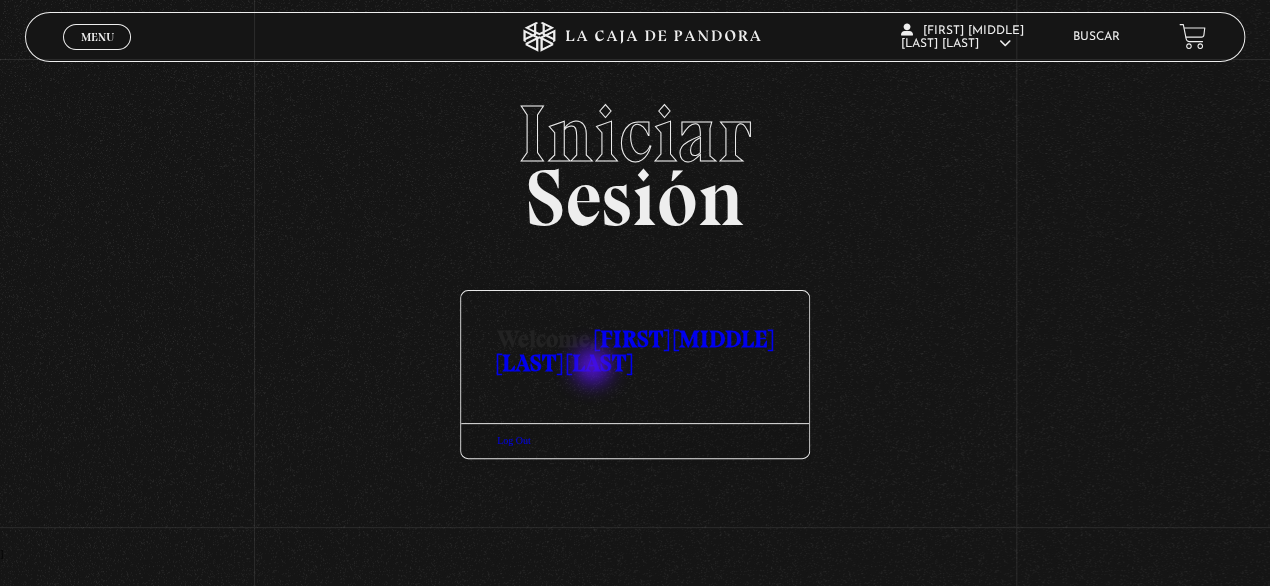 click on "[FIRST] [MIDDLE] [LAST] [LAST]" at bounding box center (635, 350) 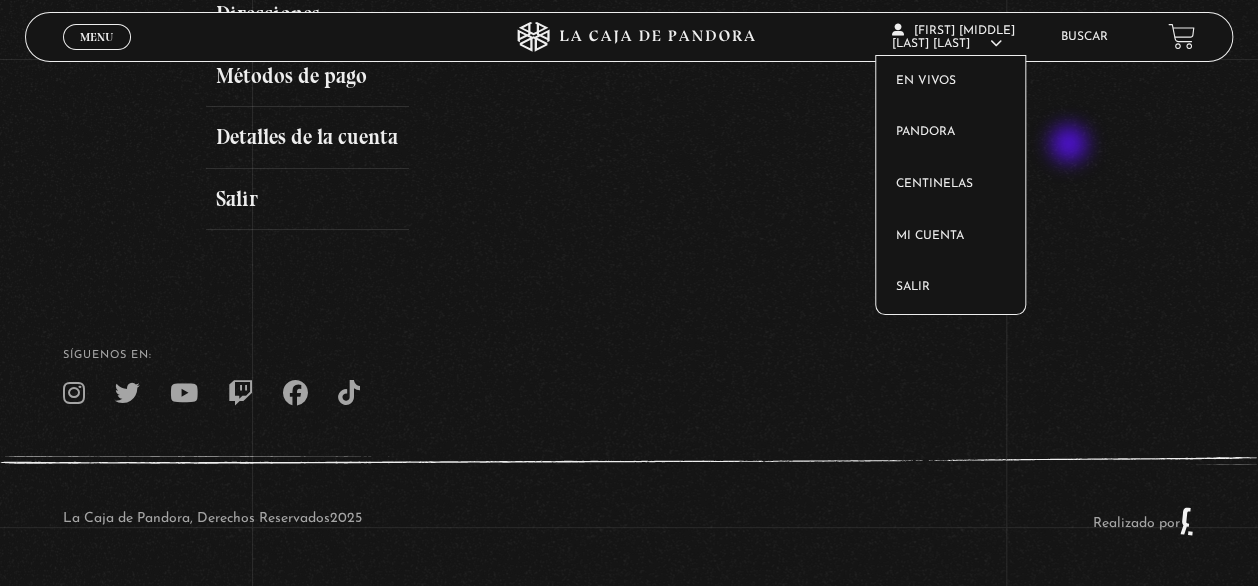 scroll, scrollTop: 528, scrollLeft: 0, axis: vertical 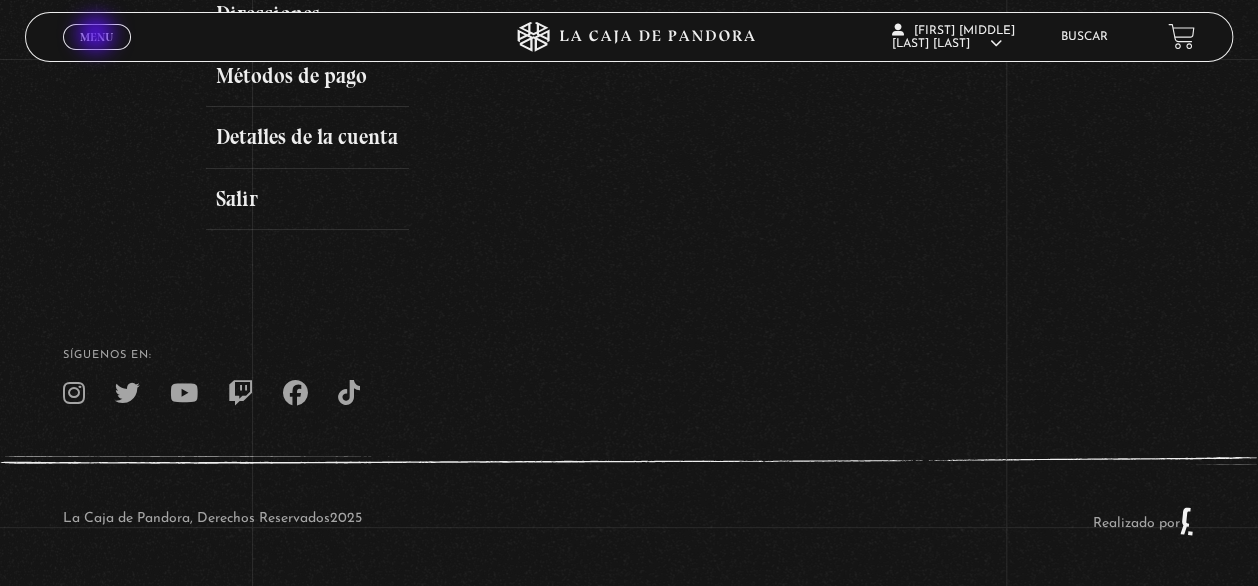 click on "Menu" at bounding box center (96, 37) 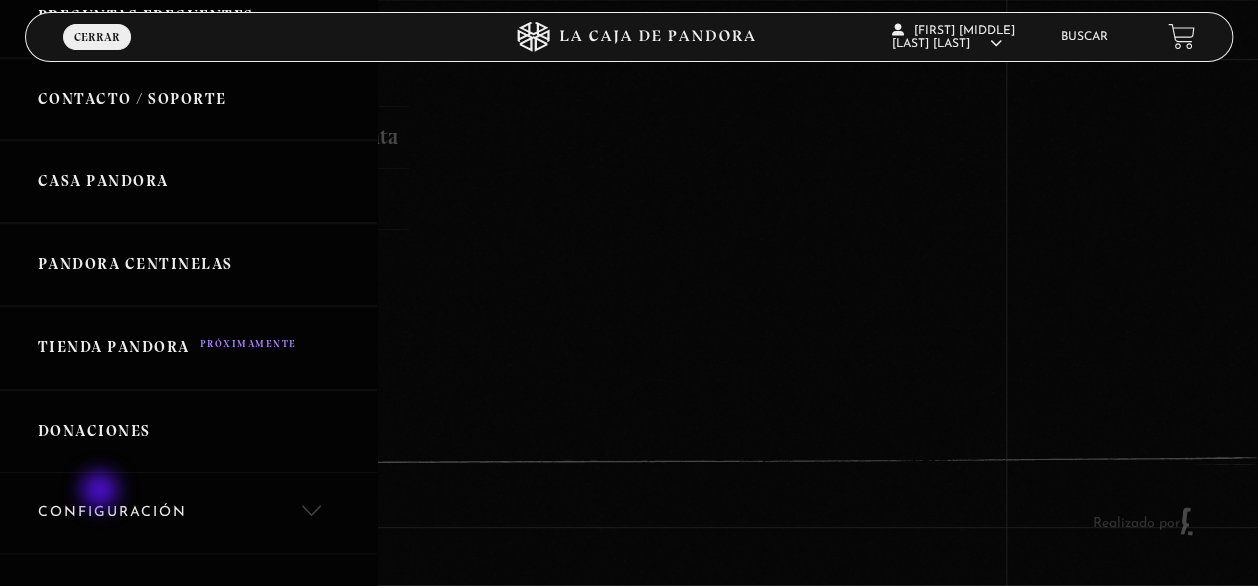 scroll, scrollTop: 844, scrollLeft: 0, axis: vertical 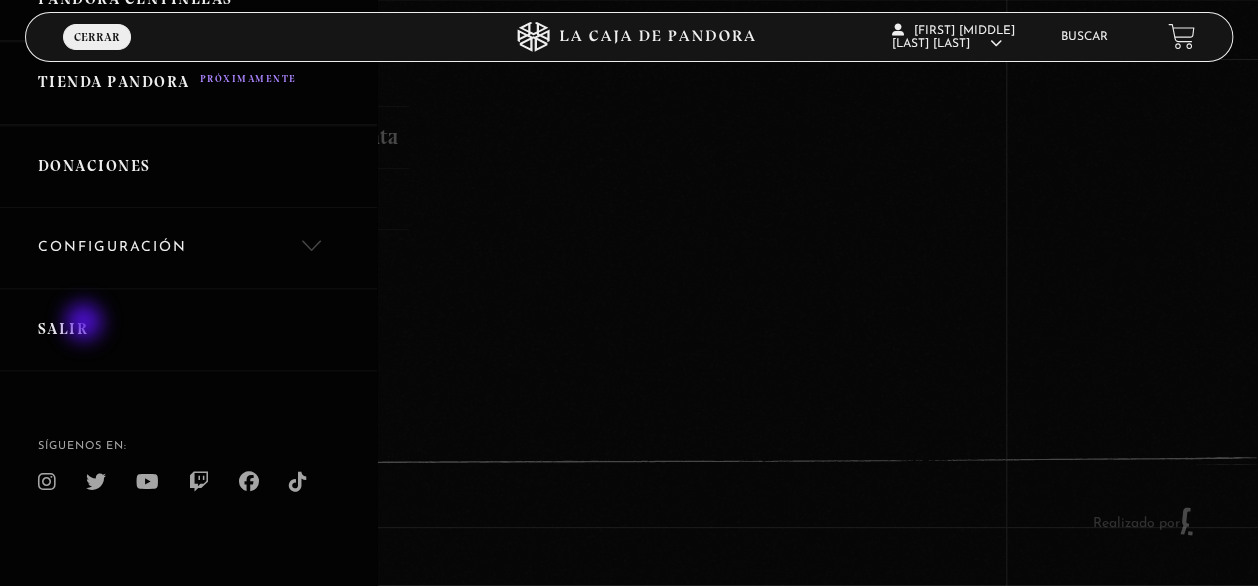 click on "Salir" at bounding box center [188, 329] 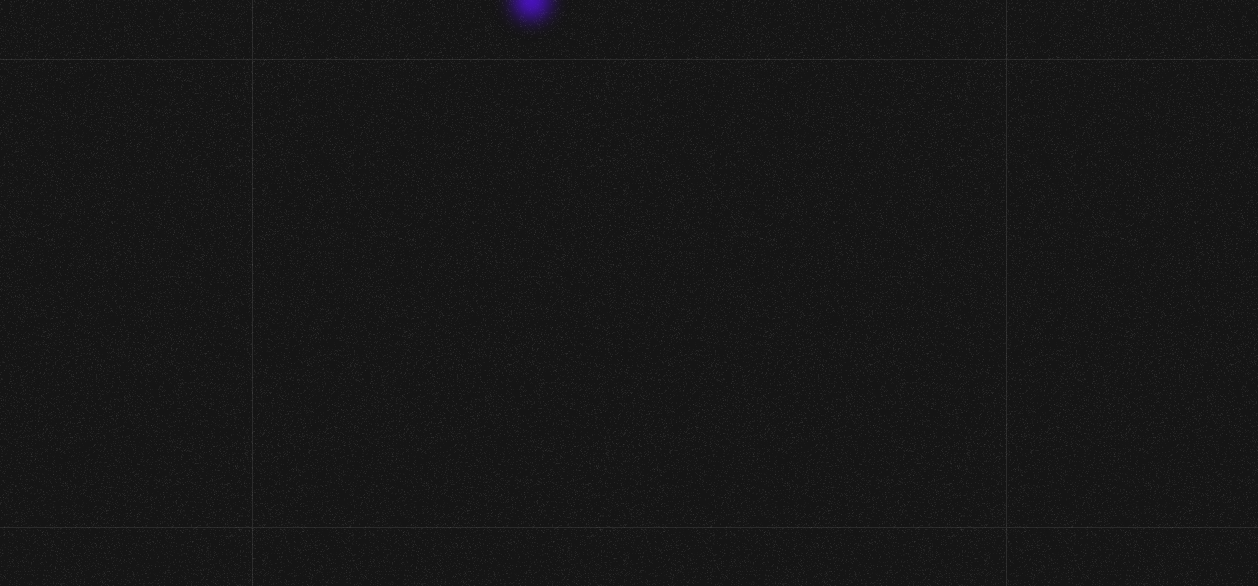 scroll, scrollTop: 0, scrollLeft: 0, axis: both 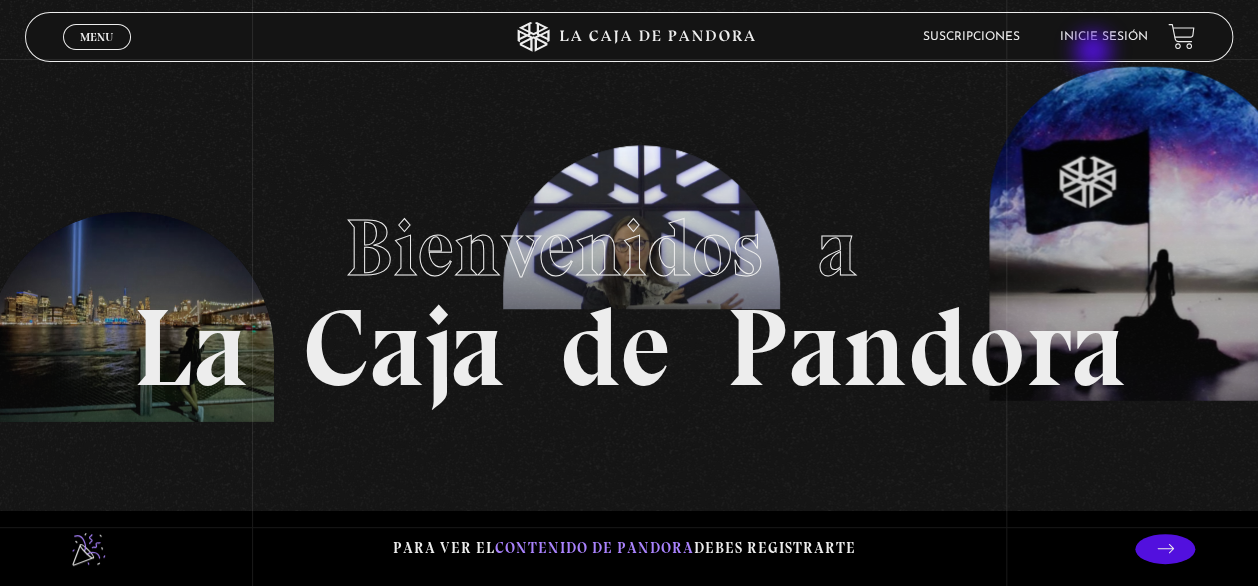 click on "Inicie sesión" at bounding box center (1104, 37) 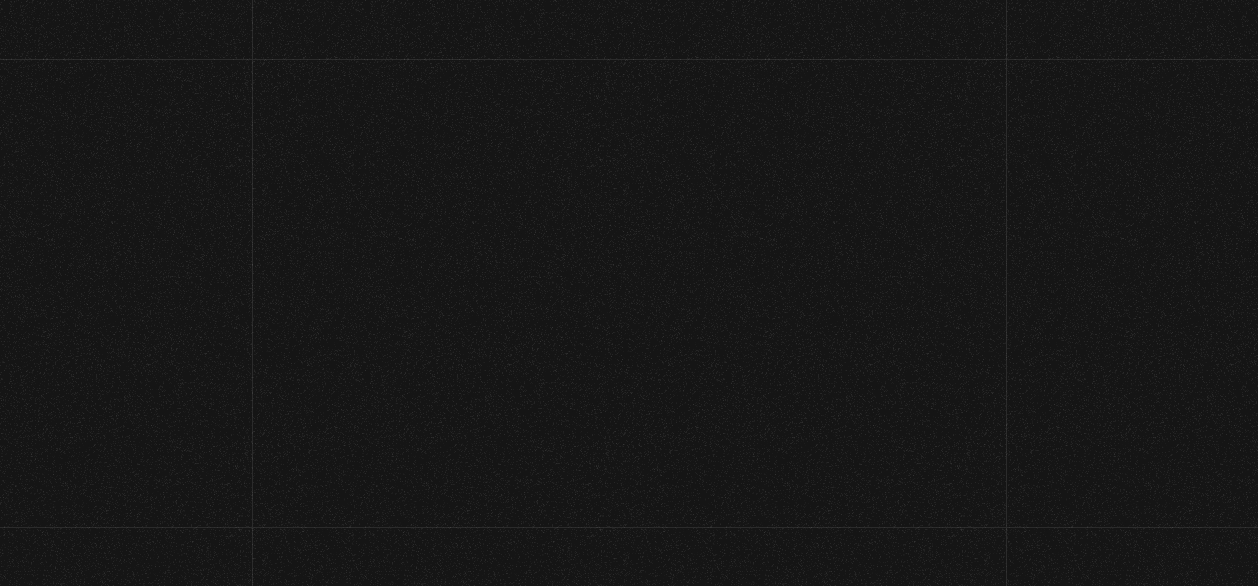 scroll, scrollTop: 0, scrollLeft: 0, axis: both 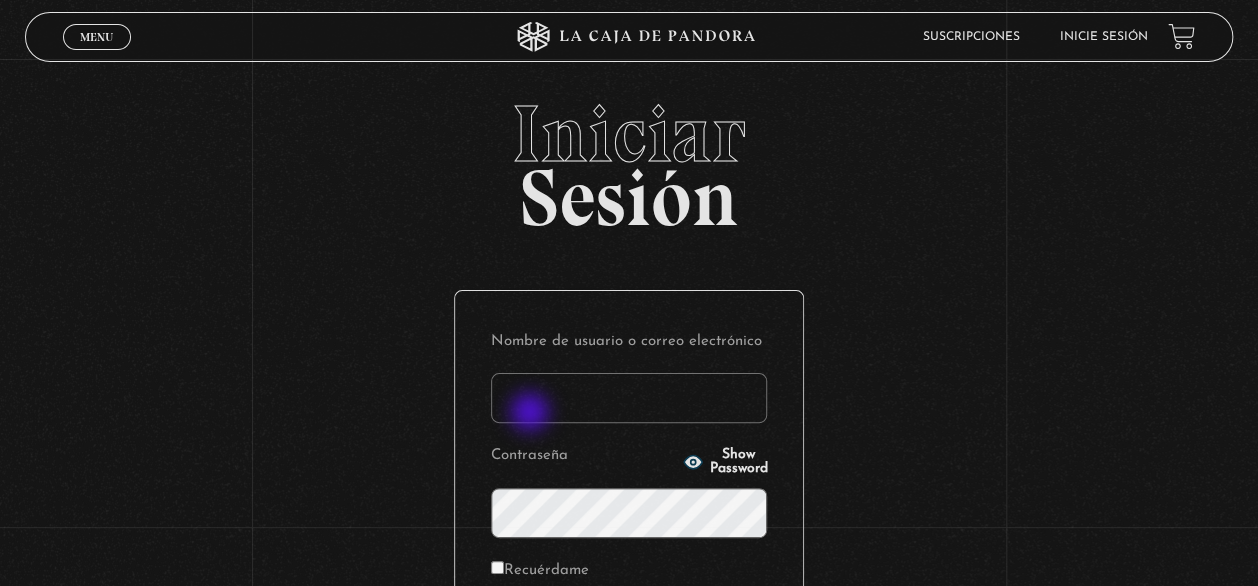 click on "Nombre de usuario o correo electrónico" at bounding box center [629, 398] 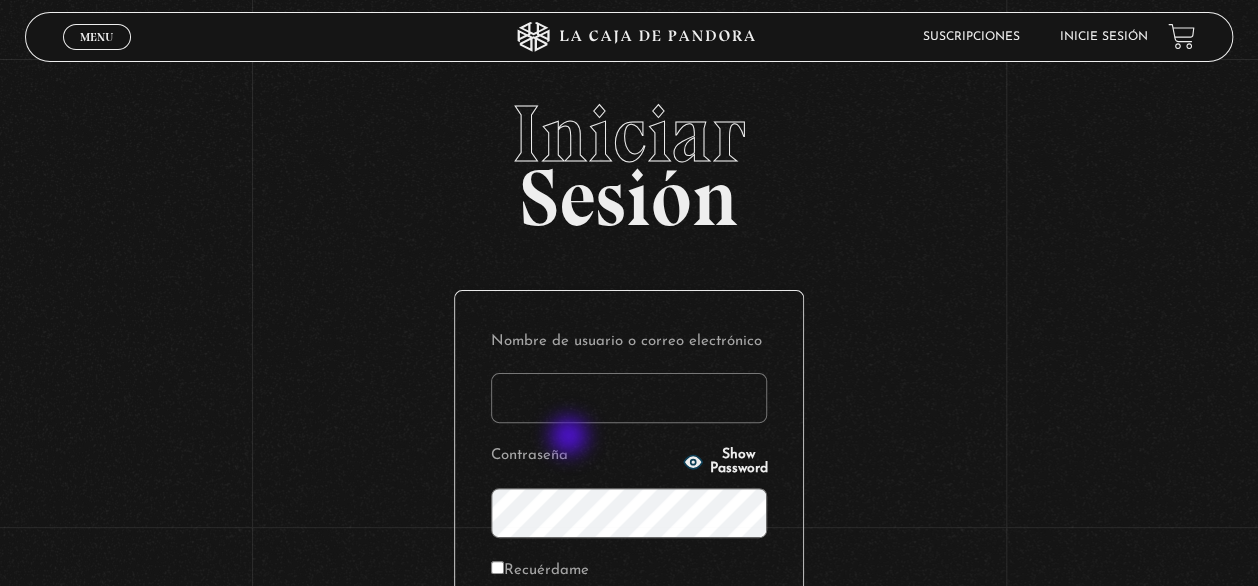 type on "[EMAIL]" 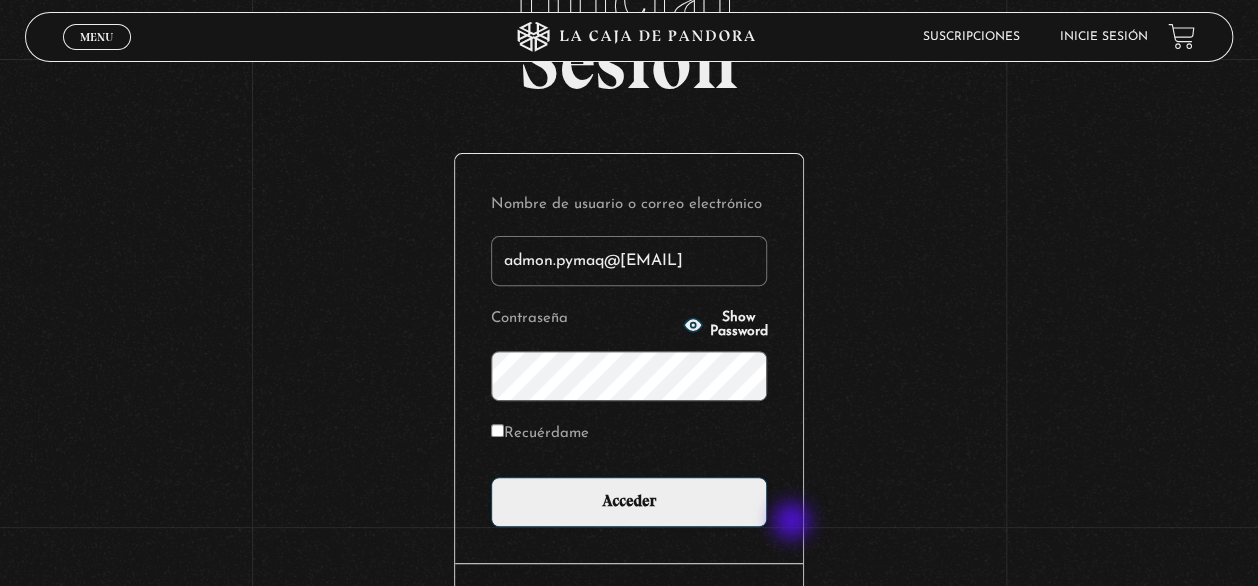 scroll, scrollTop: 281, scrollLeft: 0, axis: vertical 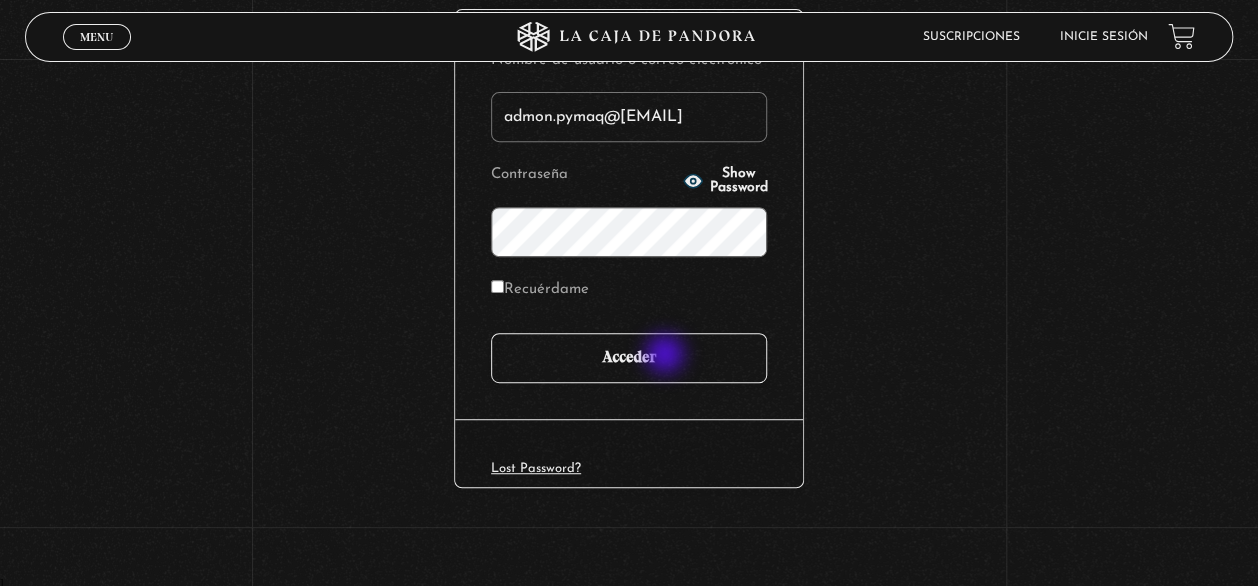 click on "Acceder" at bounding box center (629, 358) 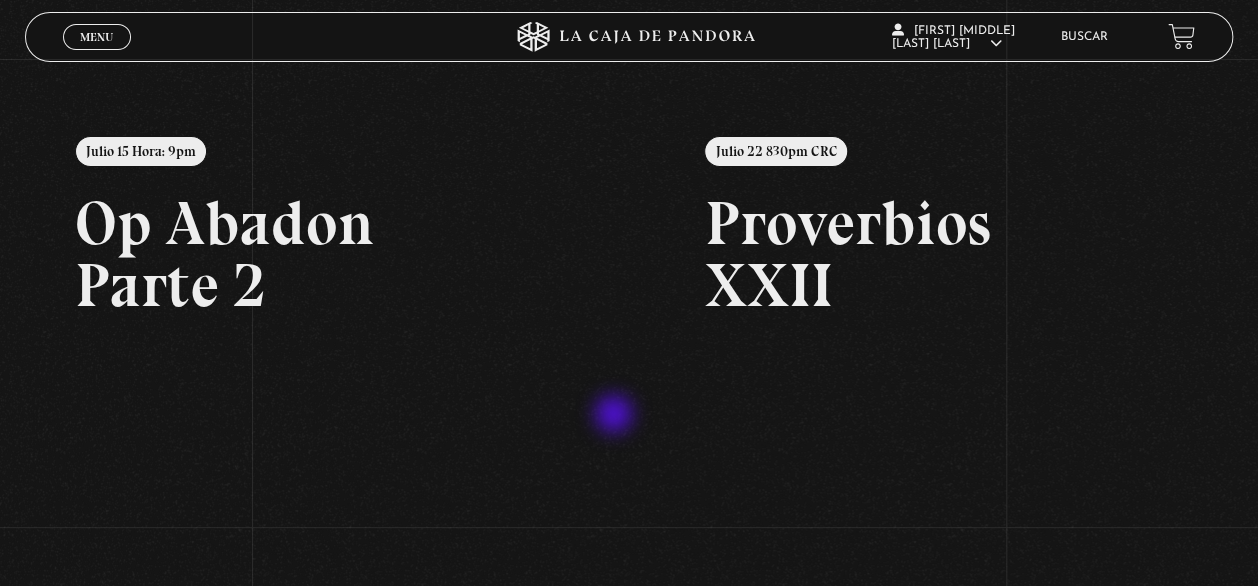scroll, scrollTop: 240, scrollLeft: 0, axis: vertical 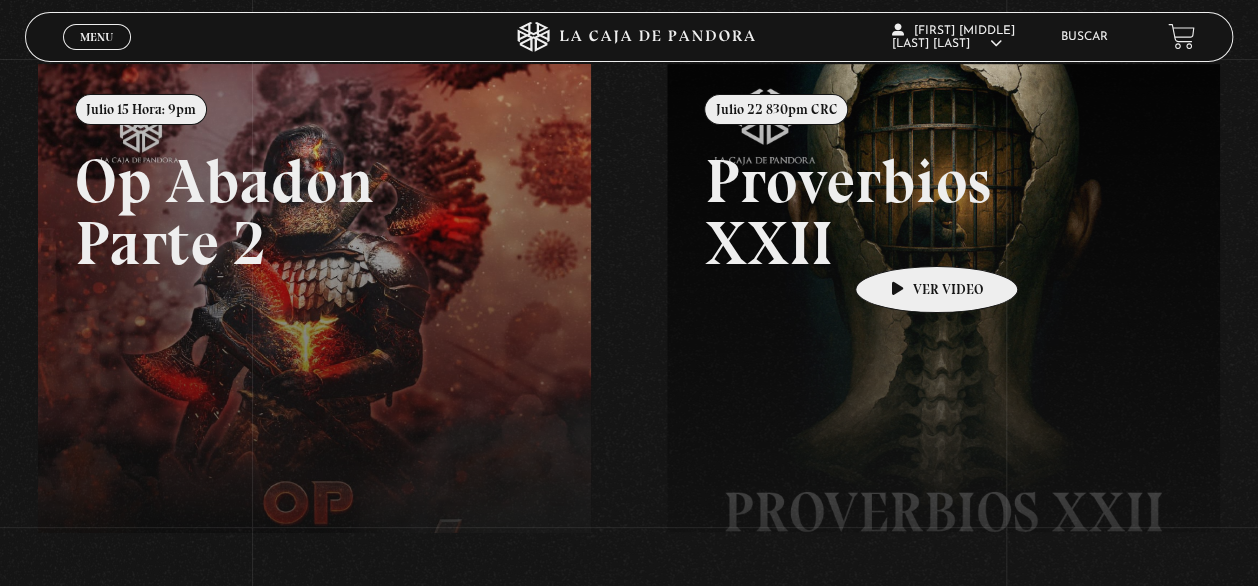 click at bounding box center (1296, 357) 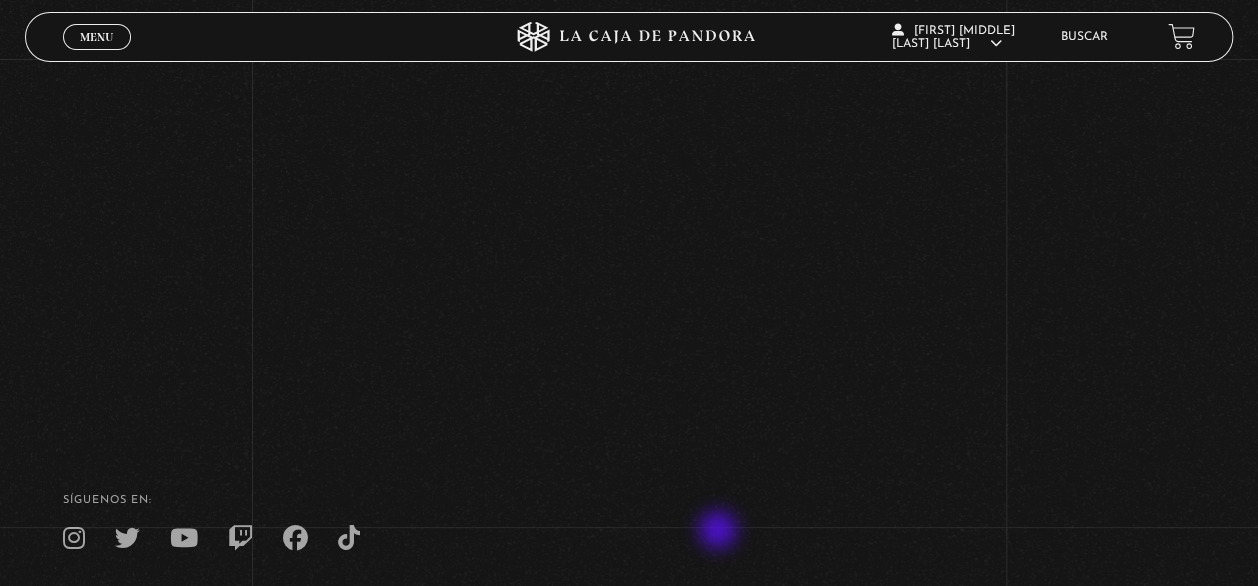 scroll, scrollTop: 488, scrollLeft: 0, axis: vertical 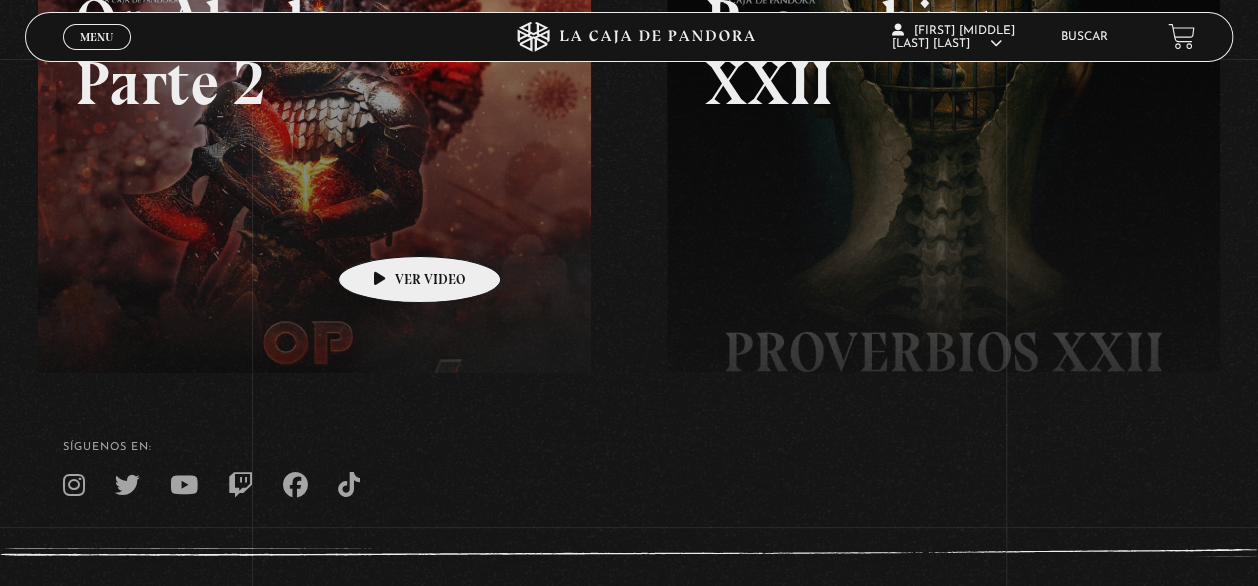 click at bounding box center [667, 197] 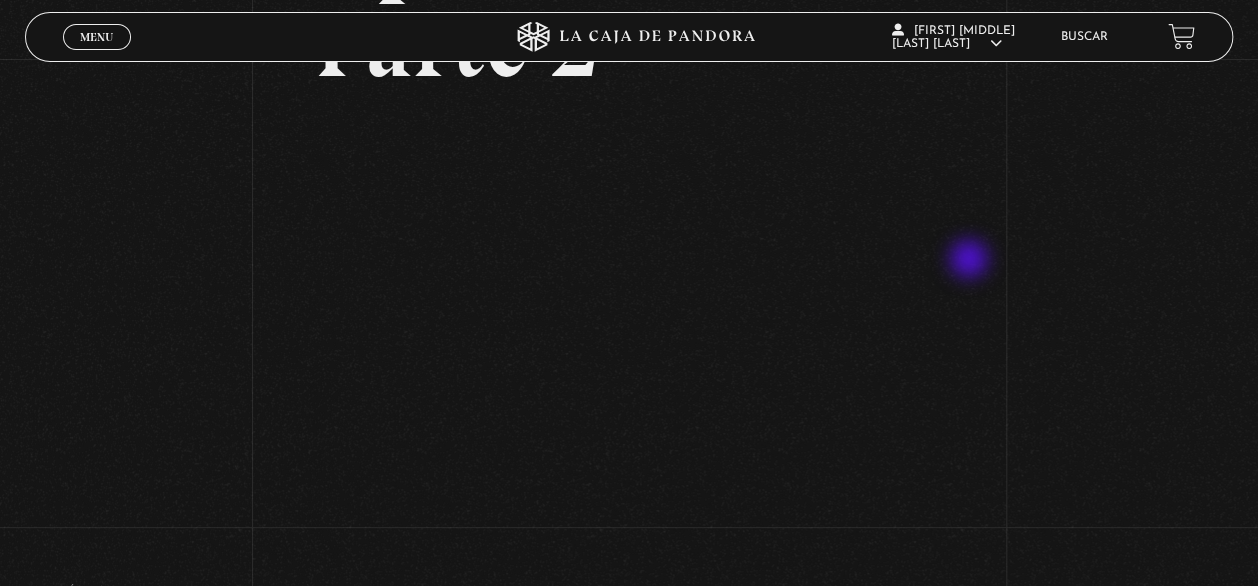 scroll, scrollTop: 489, scrollLeft: 0, axis: vertical 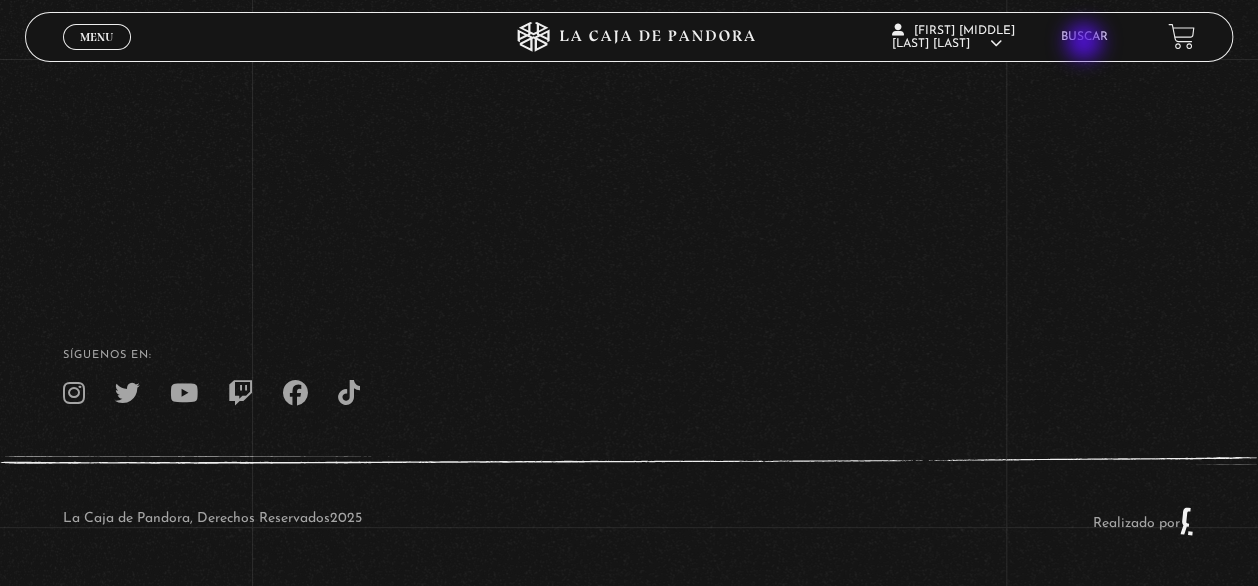 drag, startPoint x: 1088, startPoint y: 44, endPoint x: 1051, endPoint y: 60, distance: 40.311287 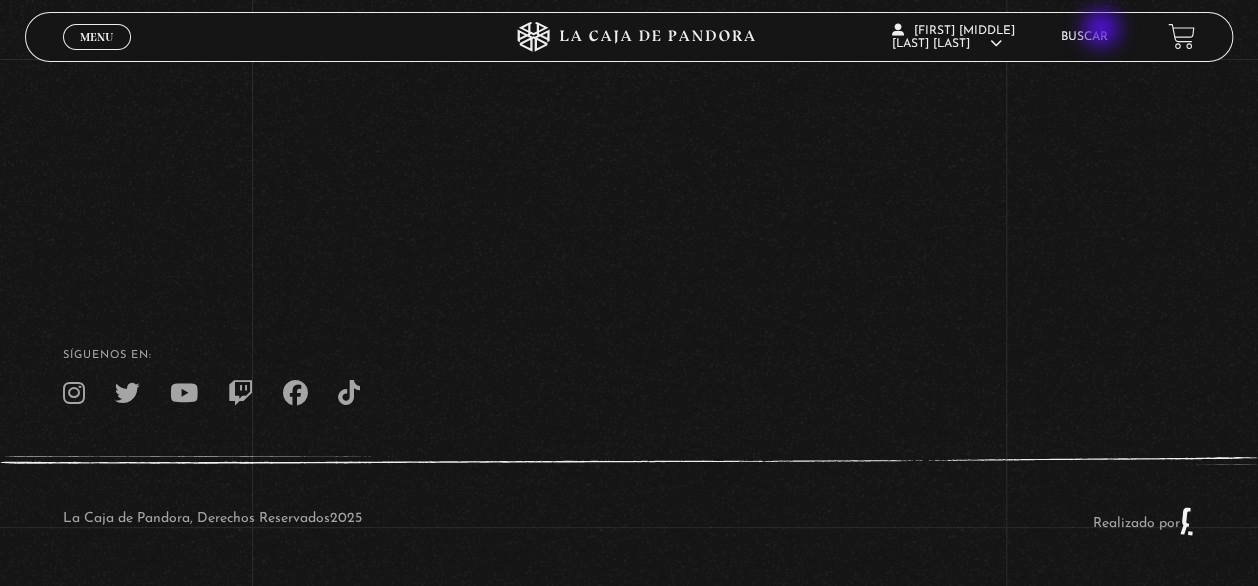 click on "Buscar" at bounding box center [1084, 37] 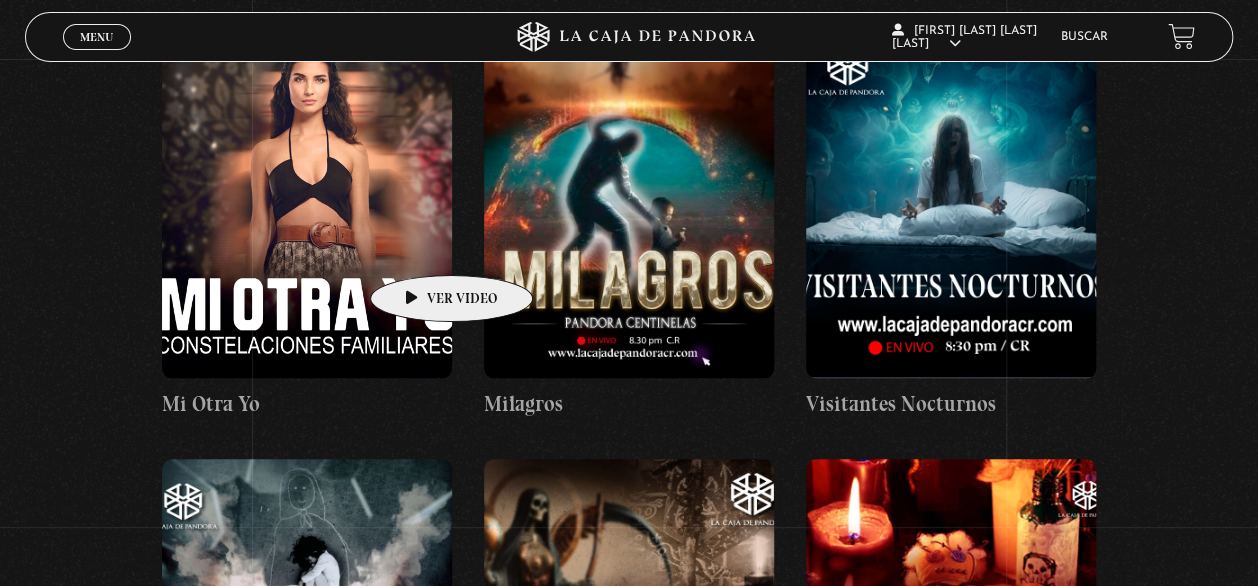 scroll, scrollTop: 9920, scrollLeft: 0, axis: vertical 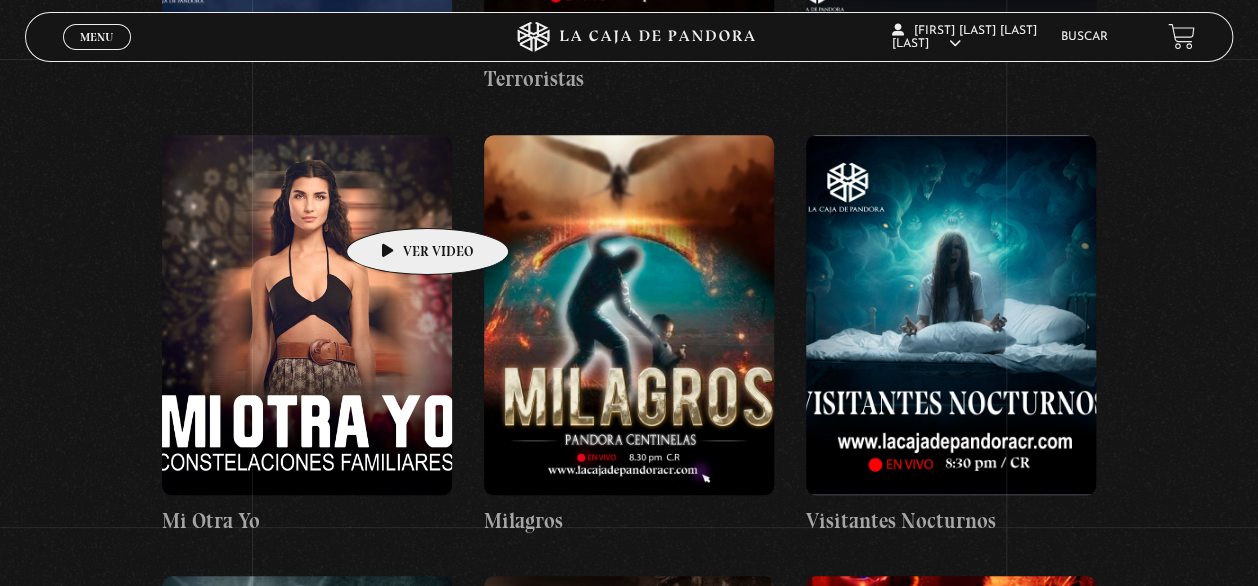 click at bounding box center [307, 315] 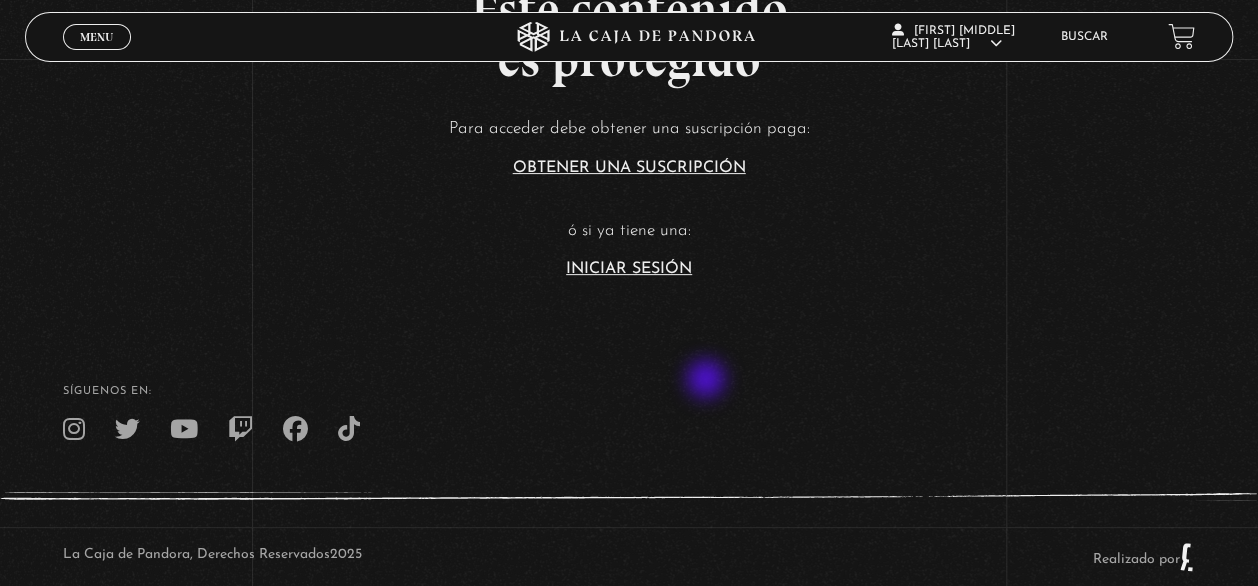 scroll, scrollTop: 189, scrollLeft: 0, axis: vertical 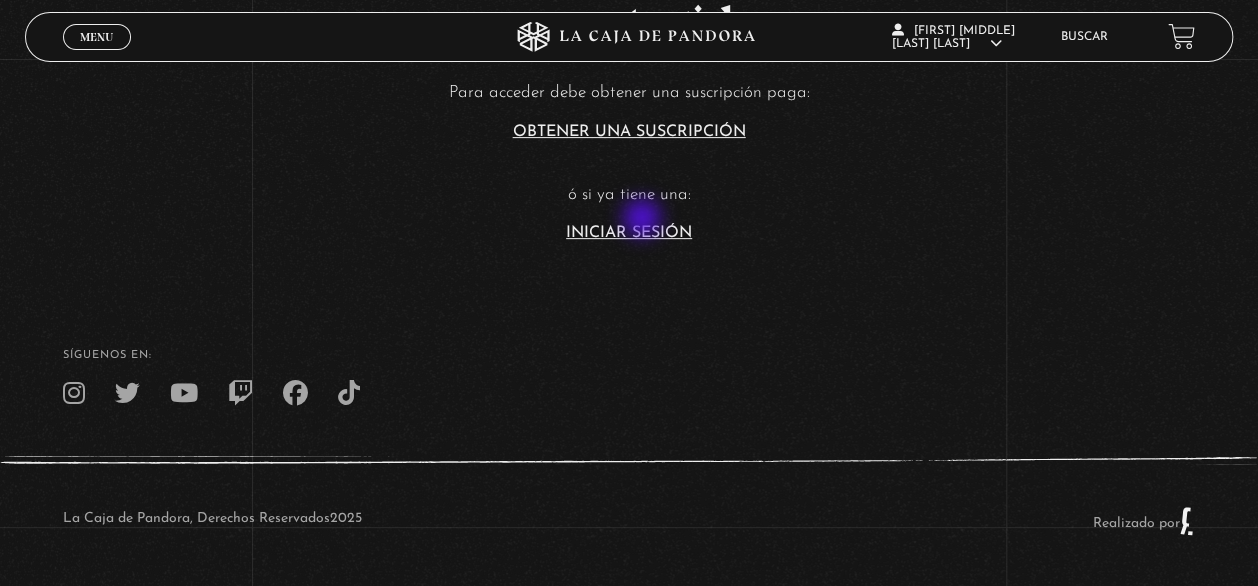 click on "Para acceder debe obtener una suscripción paga:
Obtener una suscripción
ó si ya tiene una:
Iniciar Sesión" at bounding box center [629, 159] 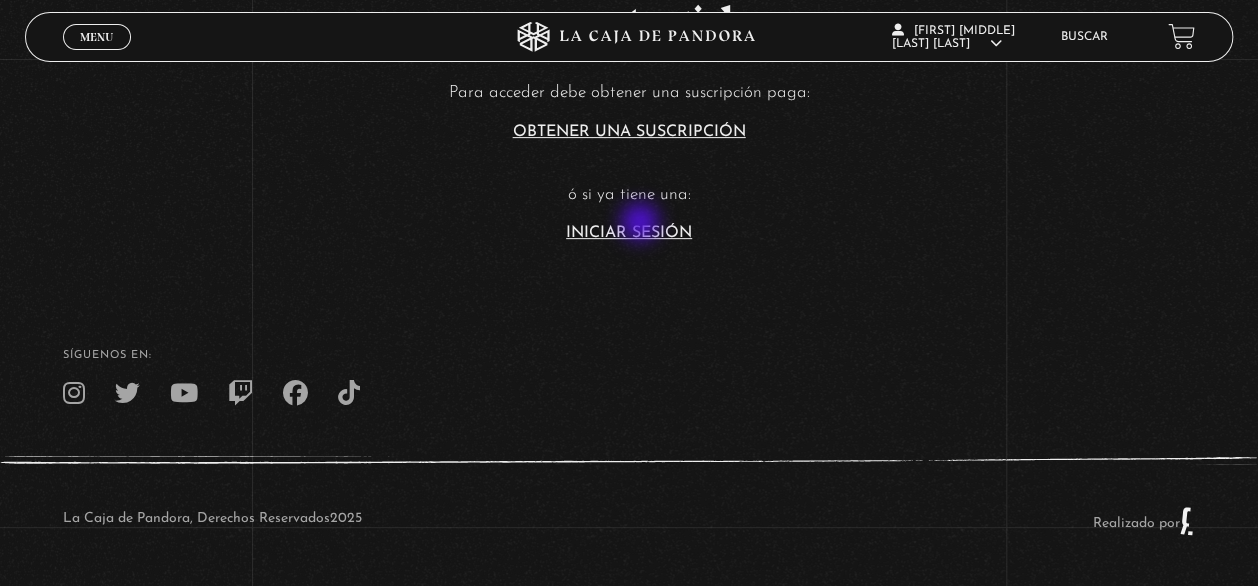 click on "Iniciar Sesión" at bounding box center [629, 233] 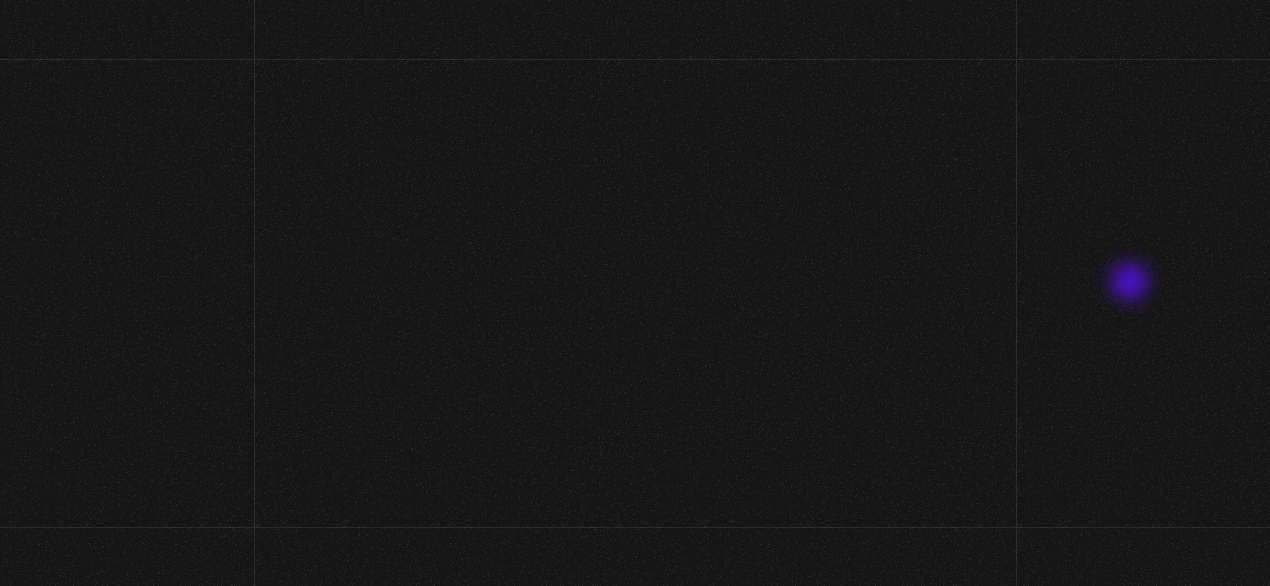 scroll, scrollTop: 0, scrollLeft: 0, axis: both 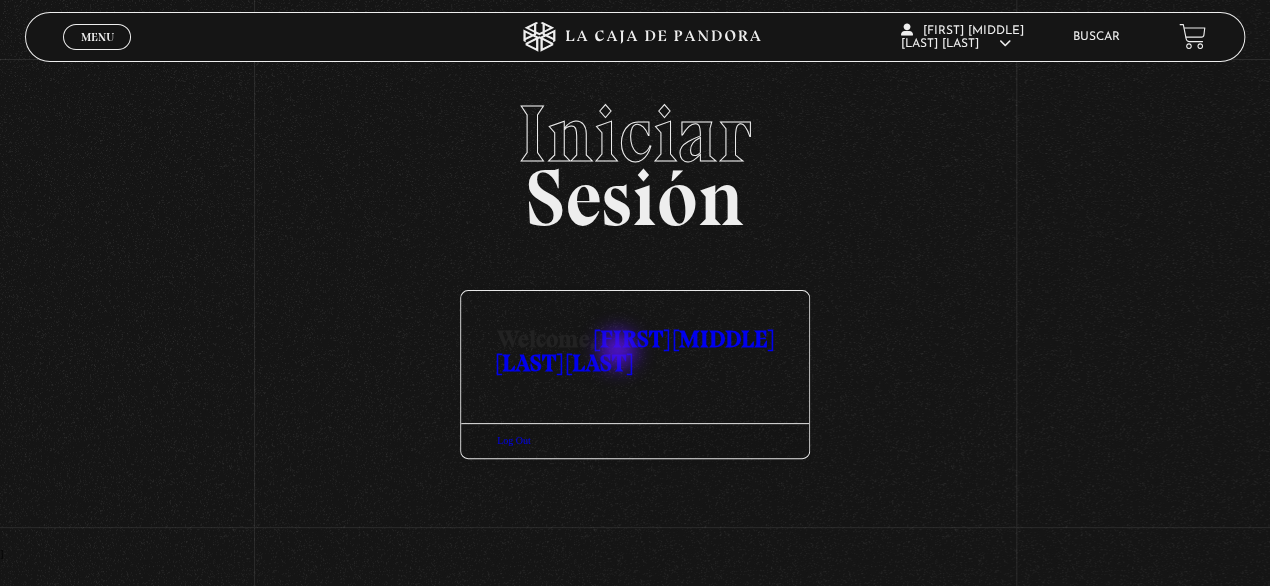 click on "[FIRST] [MIDDLE] [LAST] [LAST]" at bounding box center [635, 350] 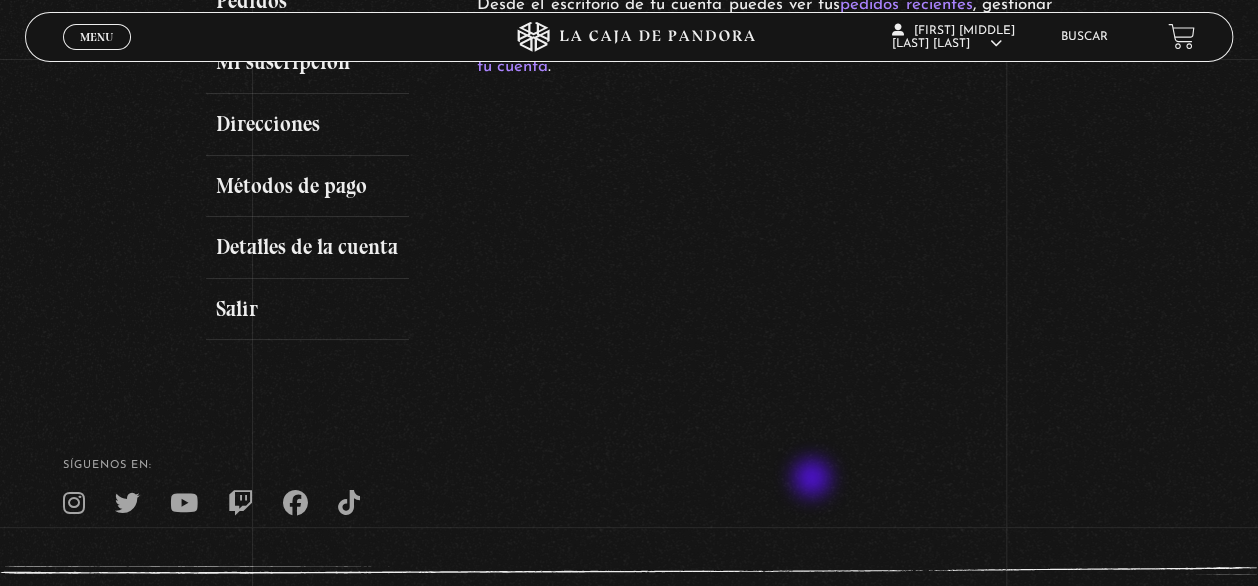 scroll, scrollTop: 400, scrollLeft: 0, axis: vertical 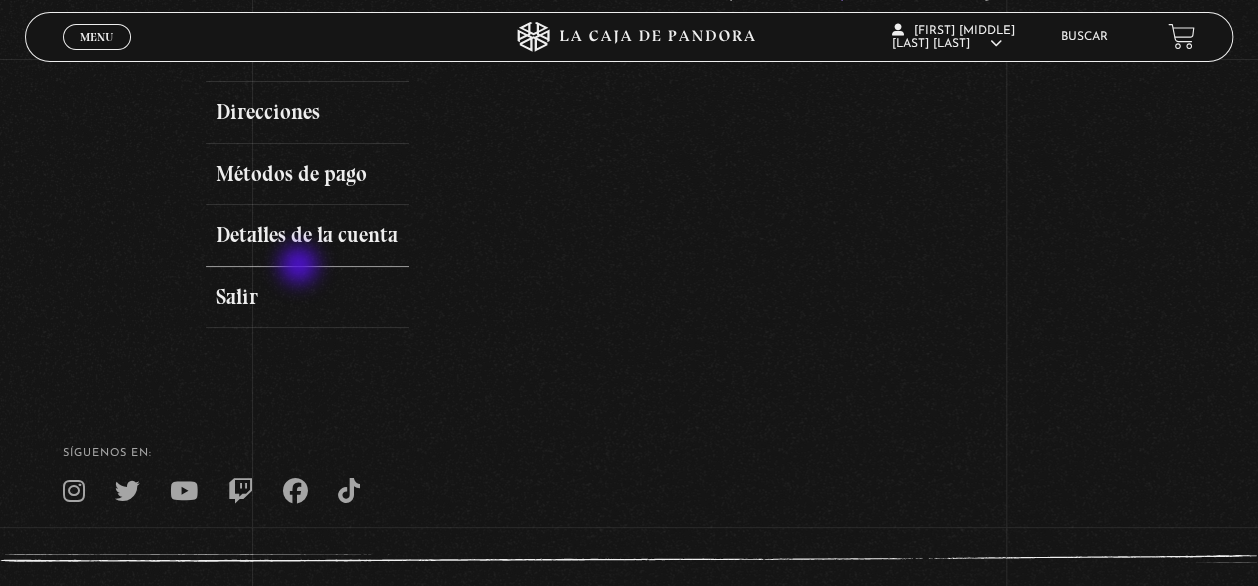 click on "Detalles de la cuenta" at bounding box center [307, 236] 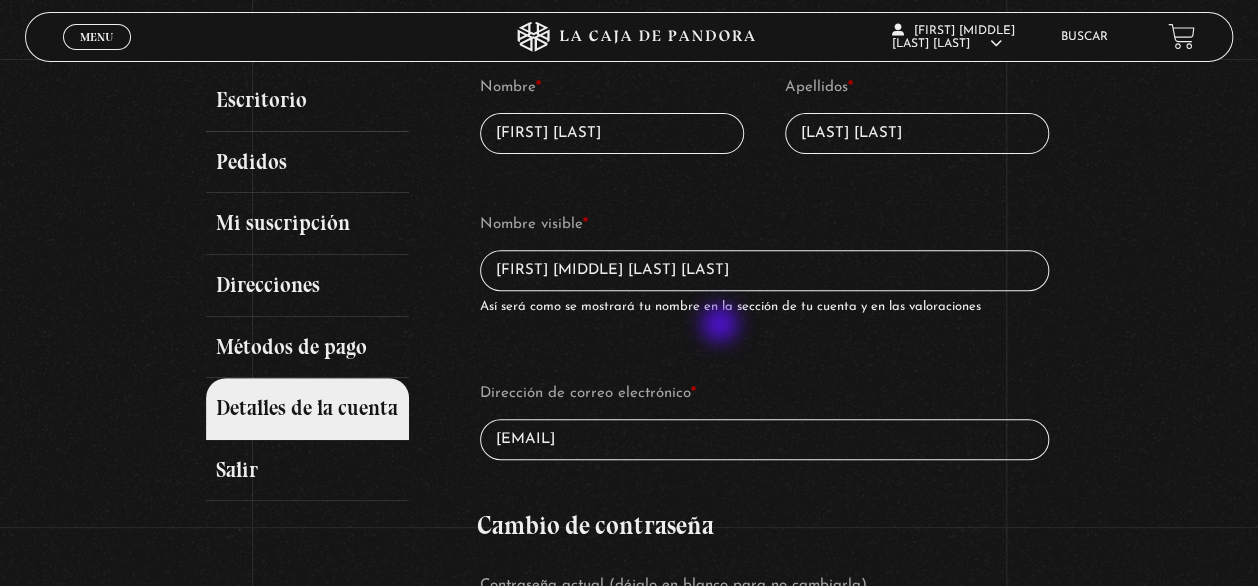 scroll, scrollTop: 160, scrollLeft: 0, axis: vertical 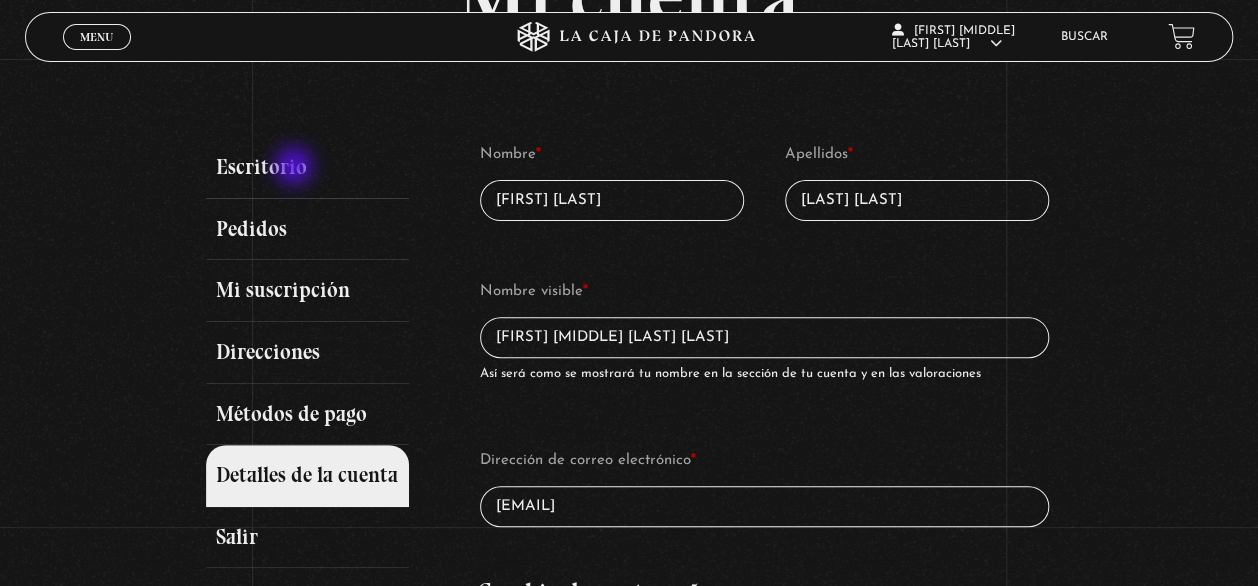 drag, startPoint x: 296, startPoint y: 168, endPoint x: 468, endPoint y: 233, distance: 183.87224 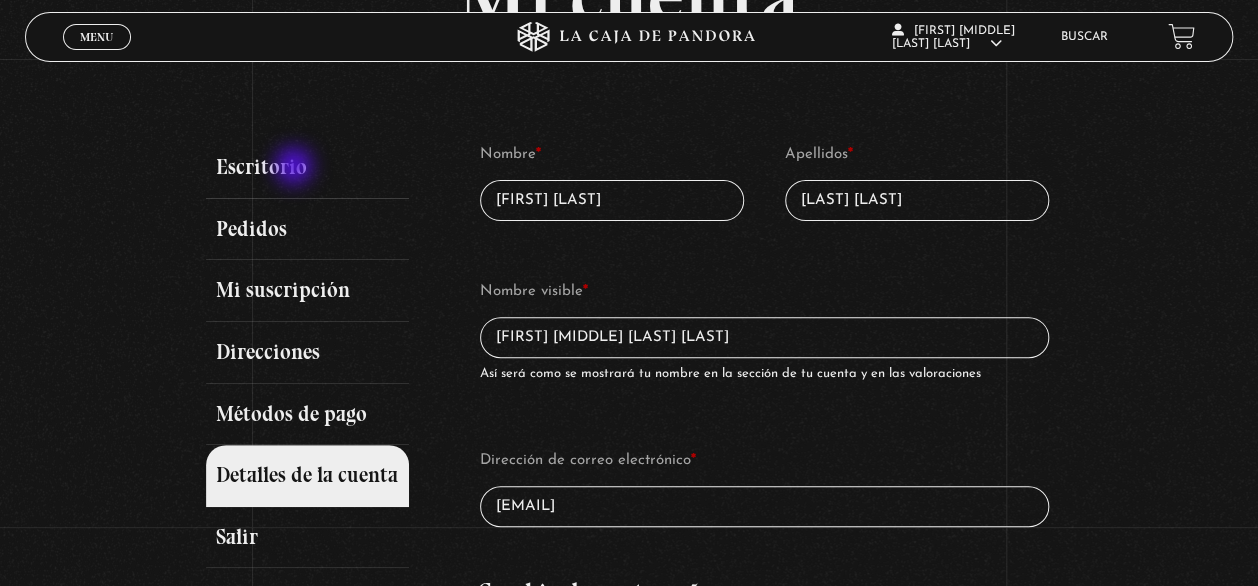 click on "Escritorio" at bounding box center (307, 168) 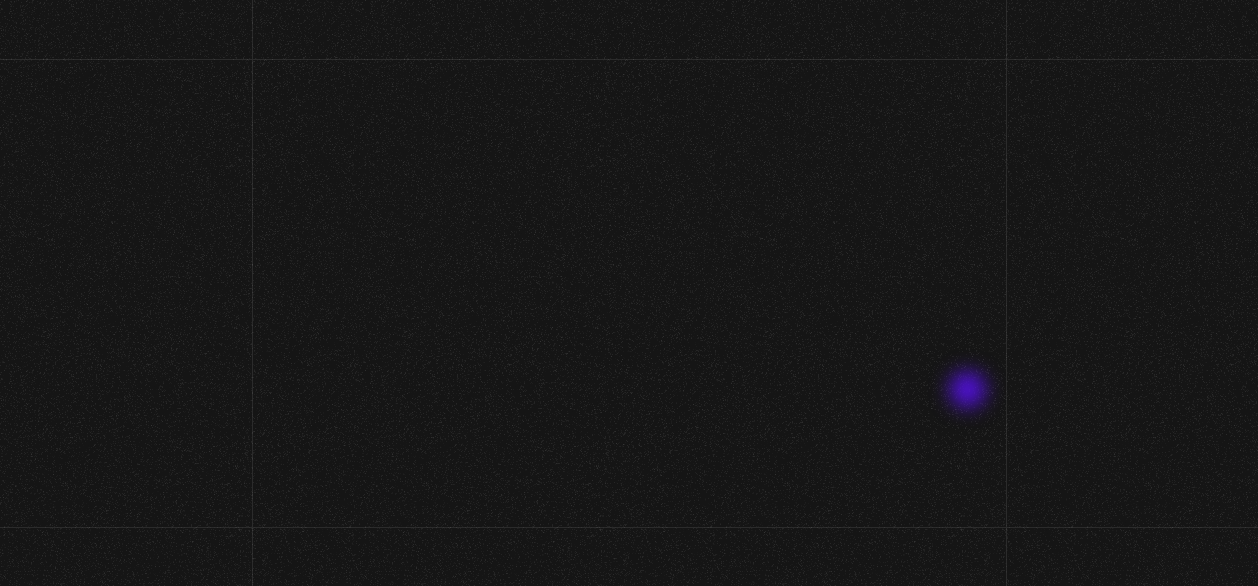 scroll, scrollTop: 0, scrollLeft: 0, axis: both 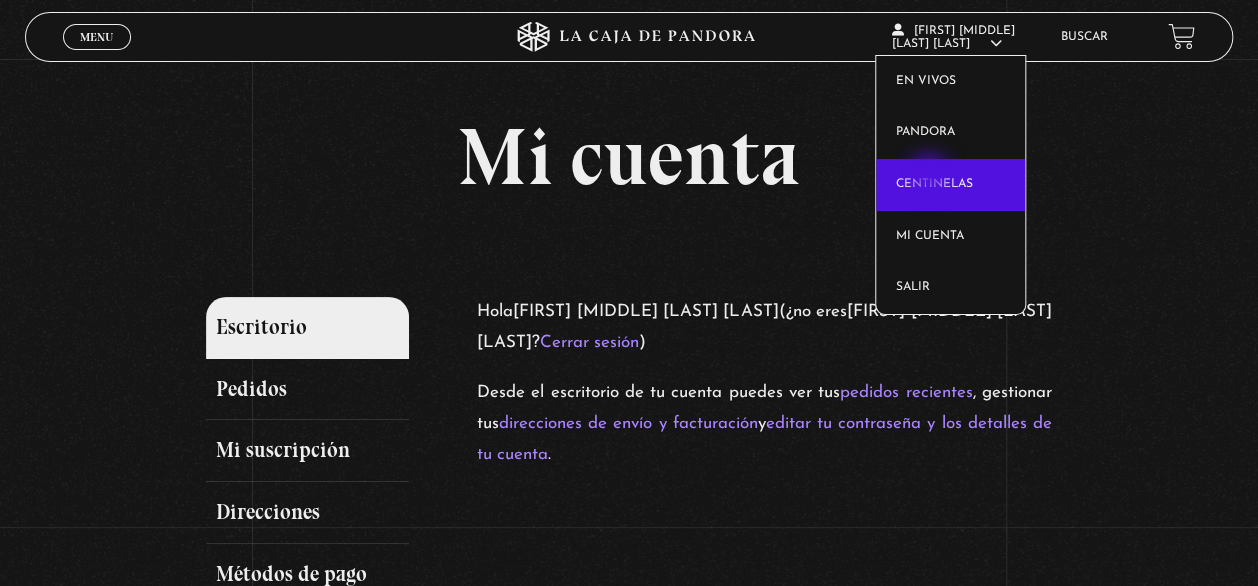 drag, startPoint x: 936, startPoint y: 132, endPoint x: 931, endPoint y: 176, distance: 44.28318 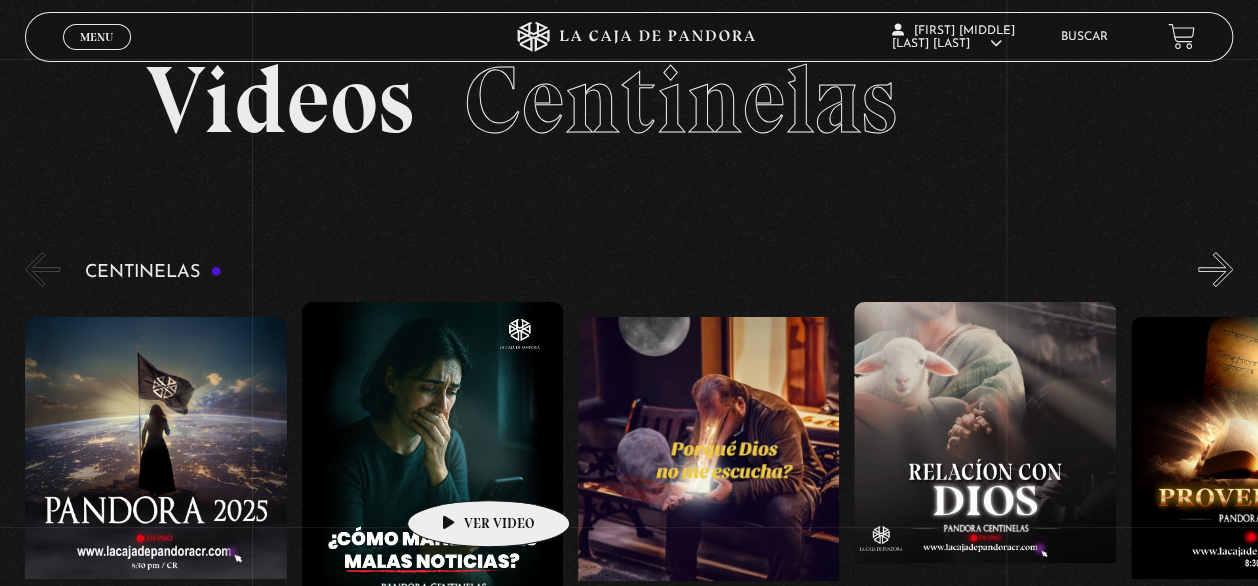 scroll, scrollTop: 160, scrollLeft: 0, axis: vertical 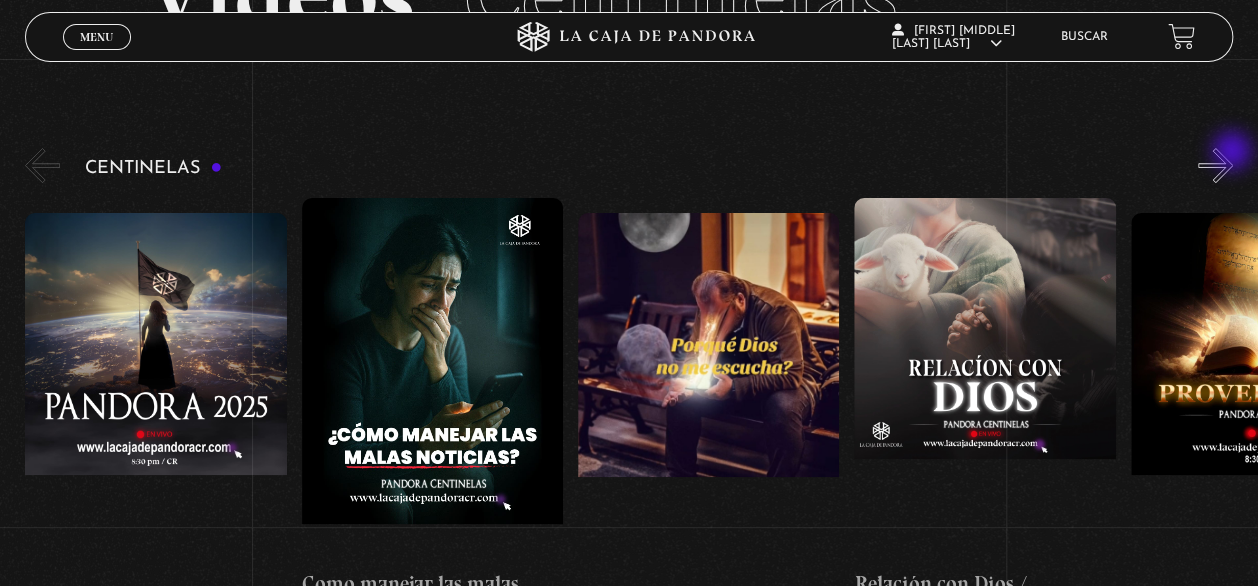 drag, startPoint x: 1212, startPoint y: 292, endPoint x: 1234, endPoint y: 153, distance: 140.73024 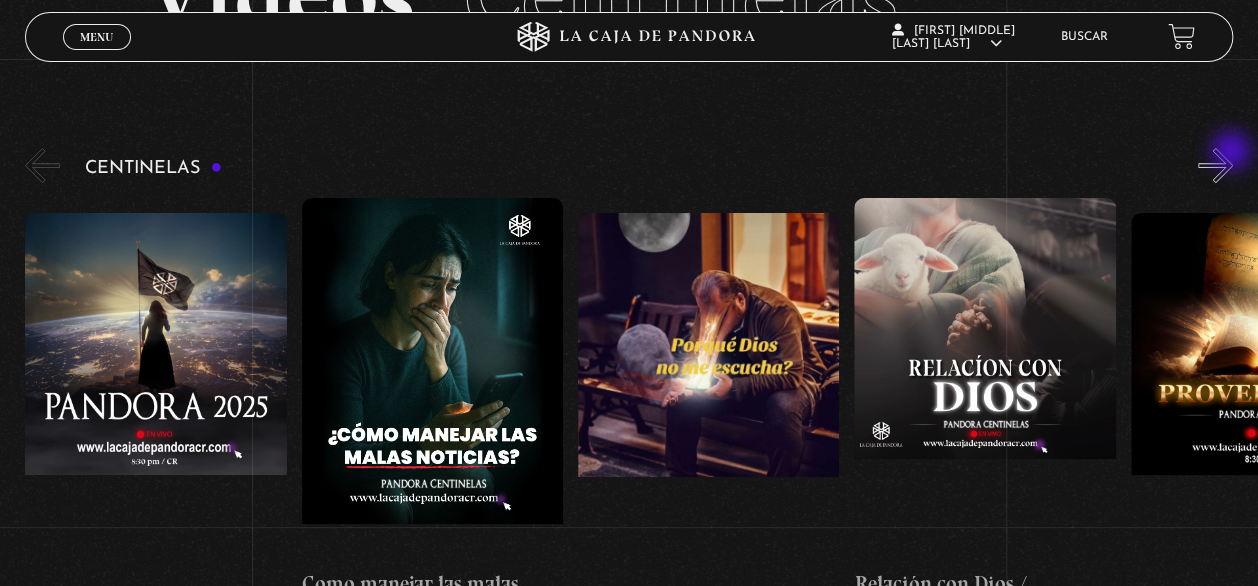 click on "»" at bounding box center [1215, 165] 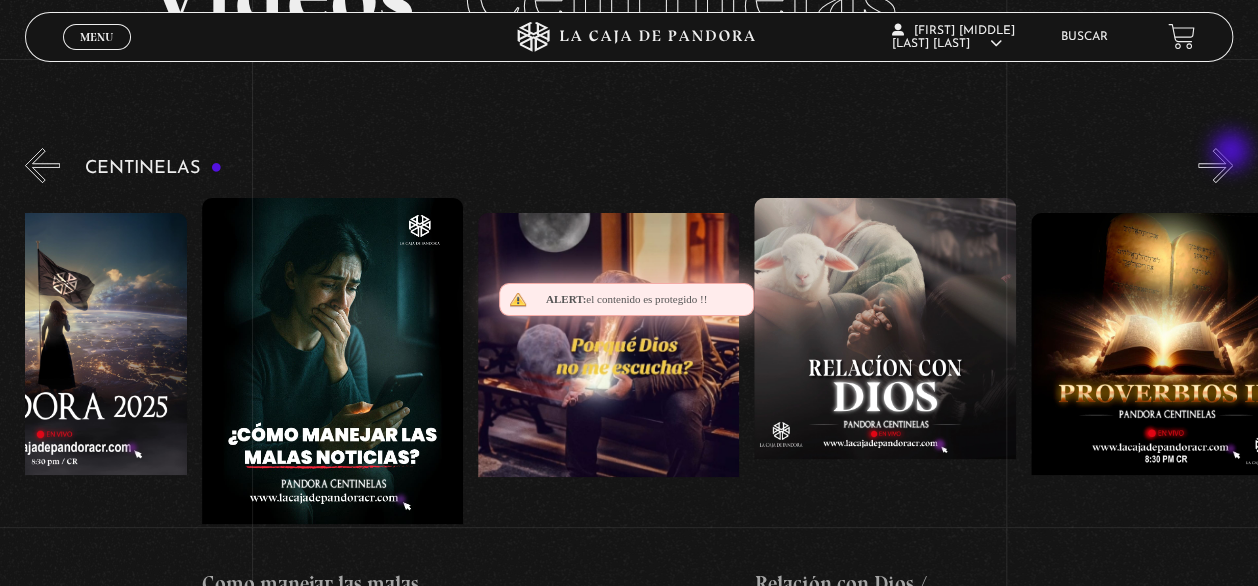 click on "»" at bounding box center (1215, 165) 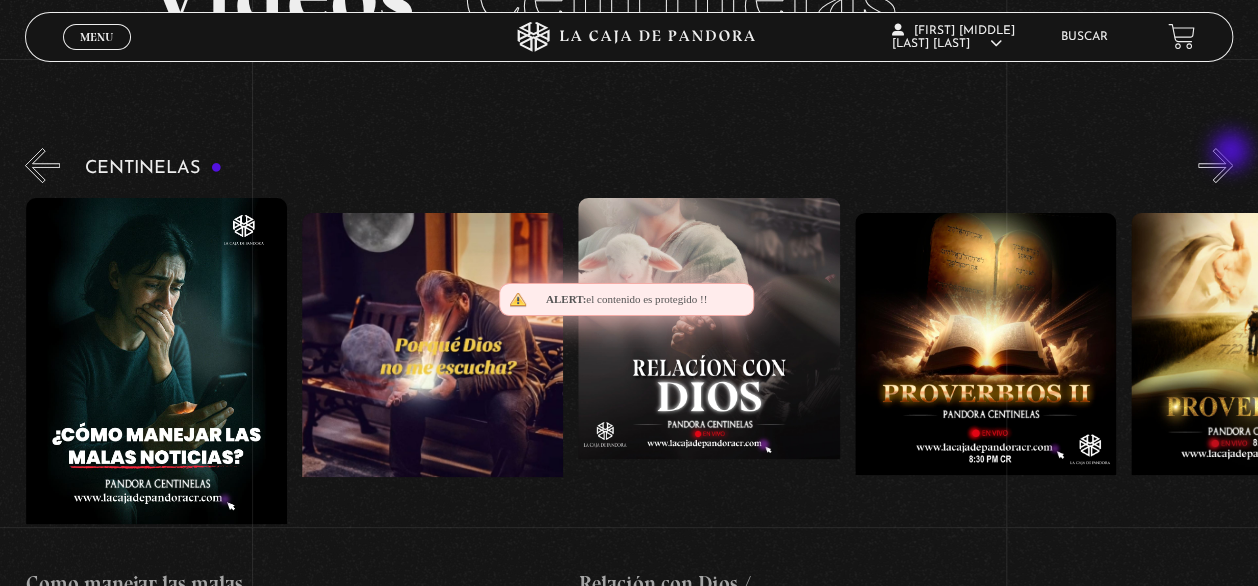 click on "»" at bounding box center (1215, 165) 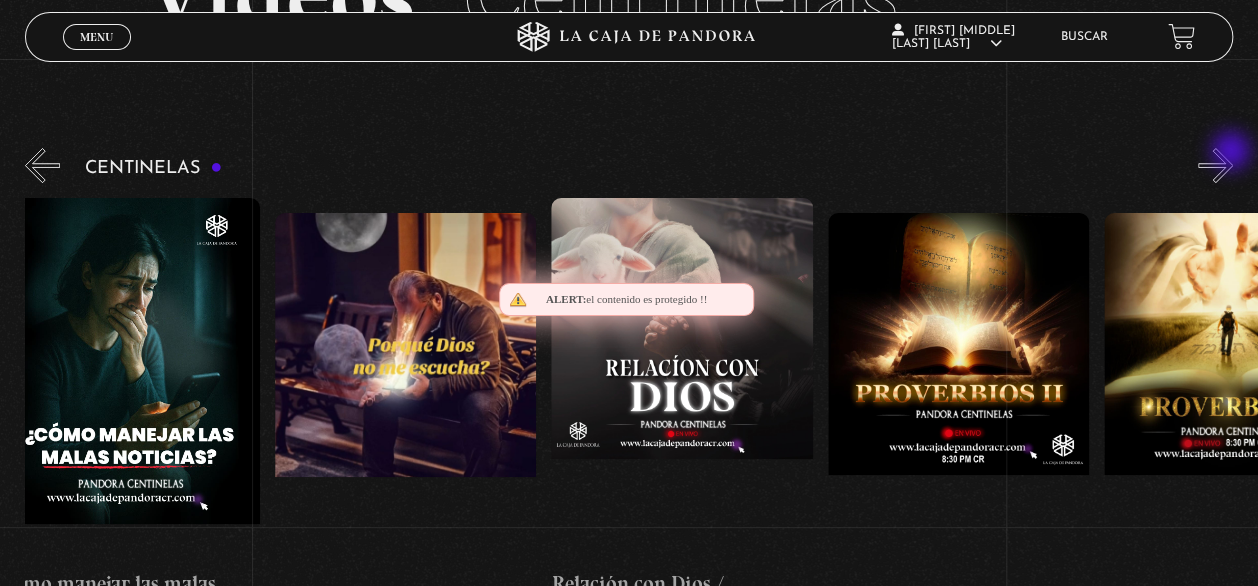 click on "»" at bounding box center [1215, 165] 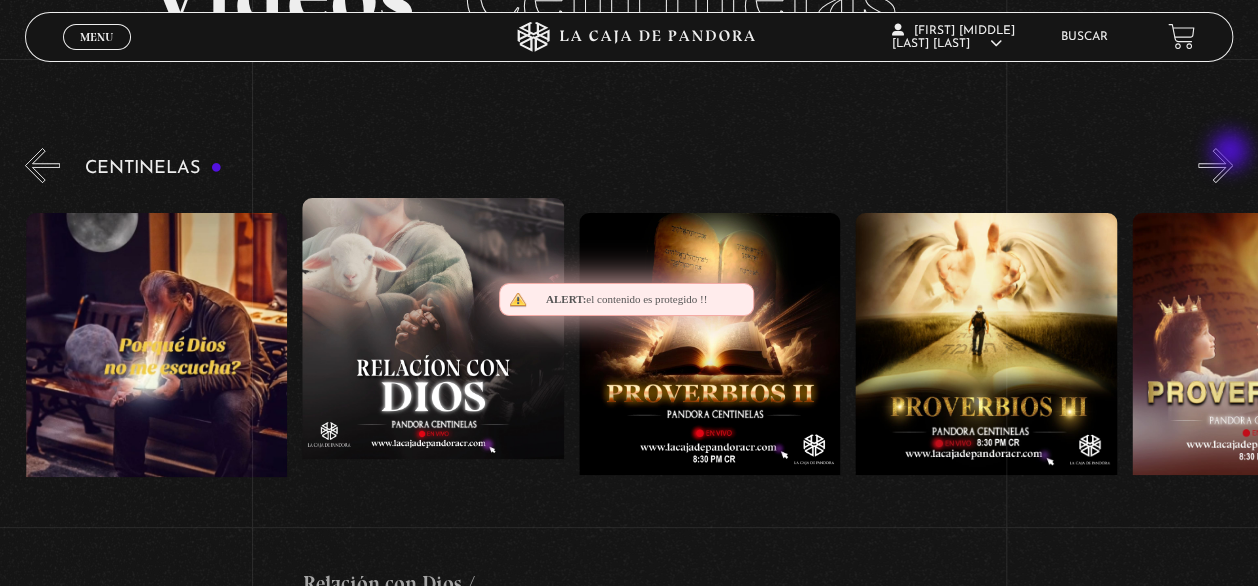 click on "»" at bounding box center [1215, 165] 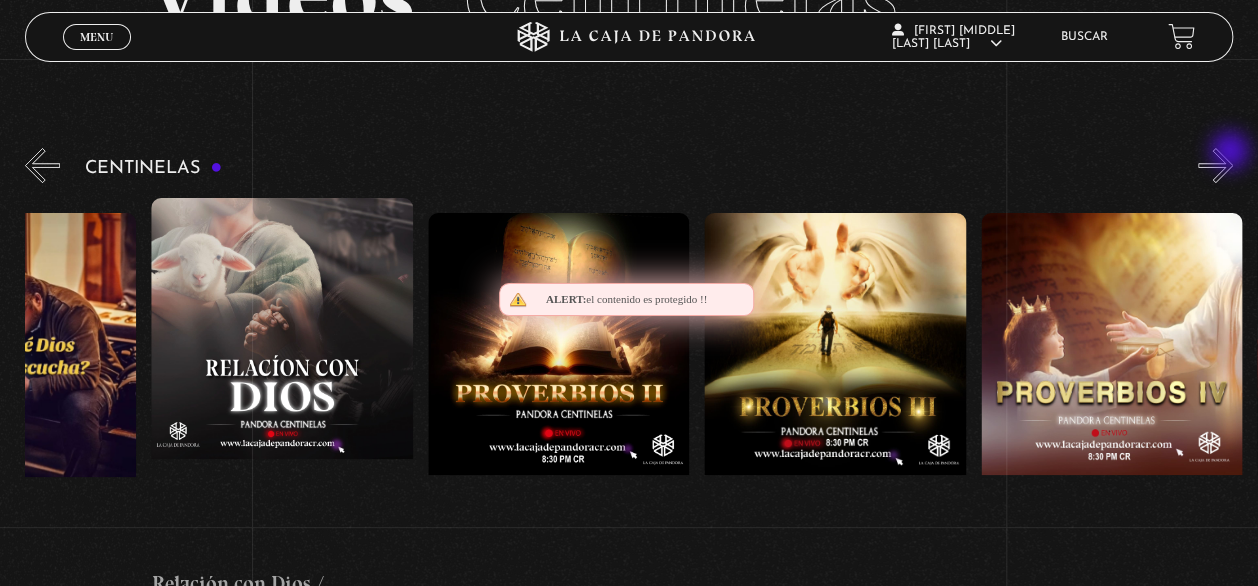 click on "»" at bounding box center [1215, 165] 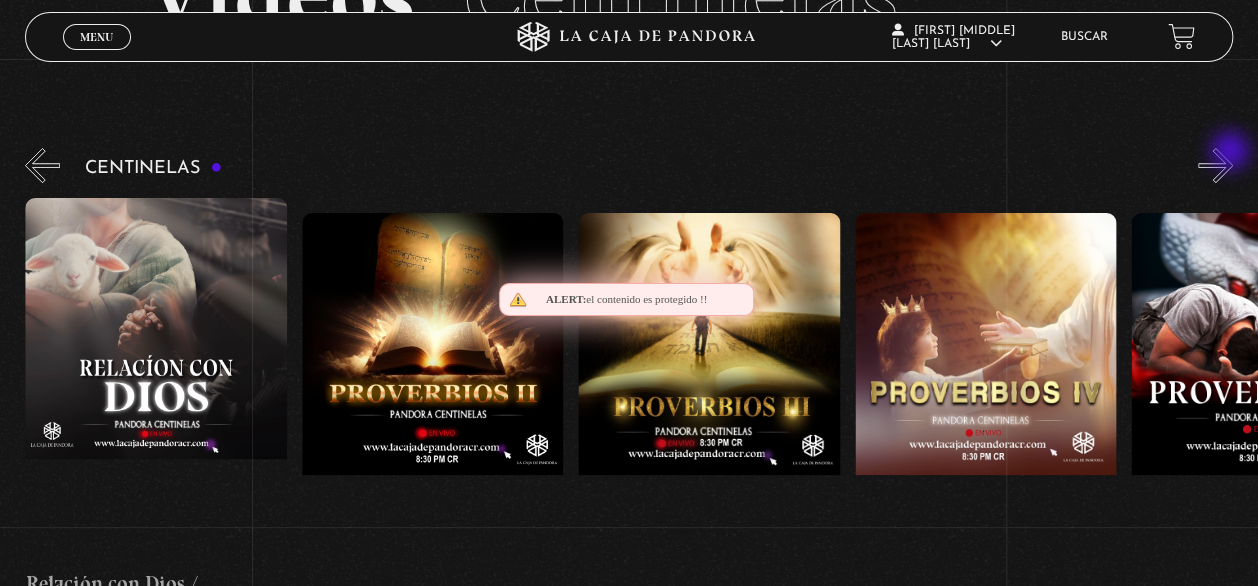 click on "»" at bounding box center (1215, 165) 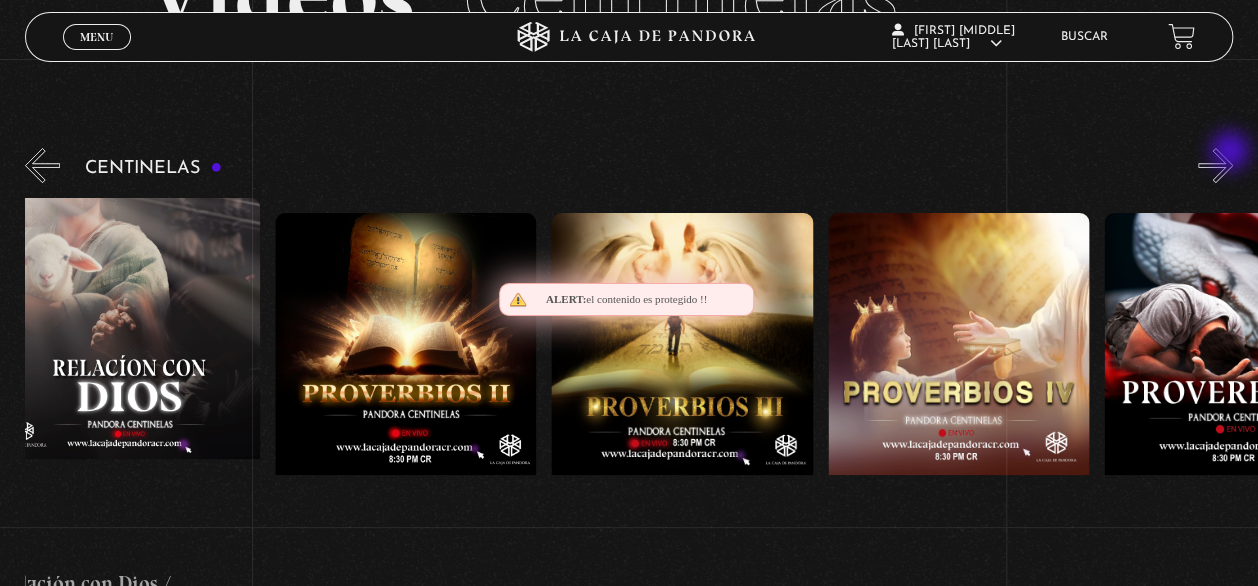 click on "»" at bounding box center [1215, 165] 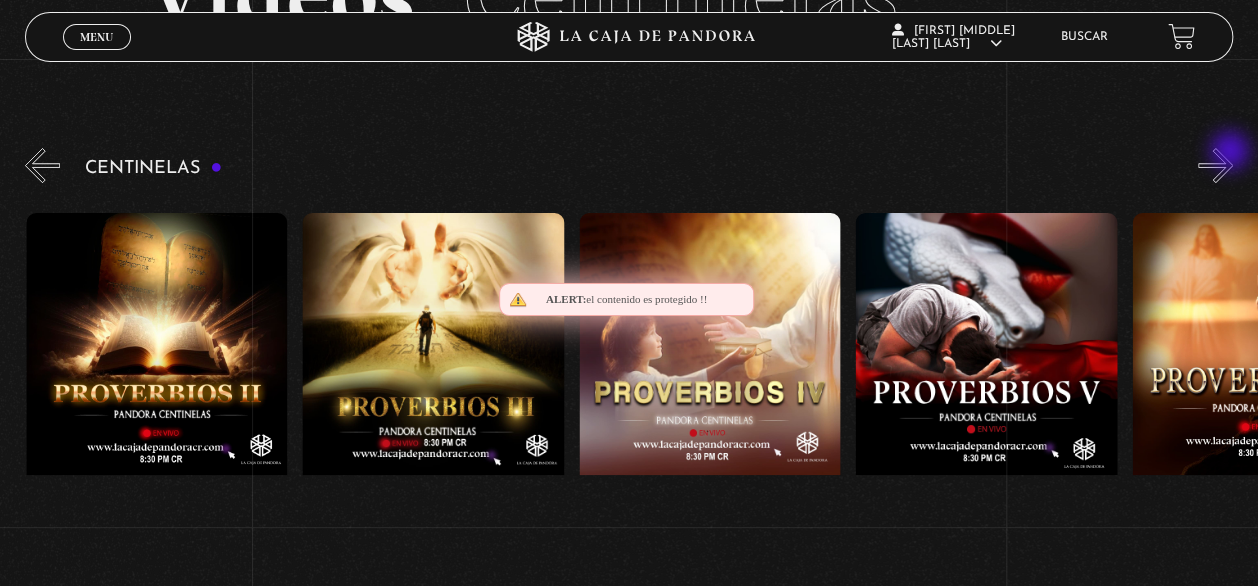 click on "»" at bounding box center (1215, 165) 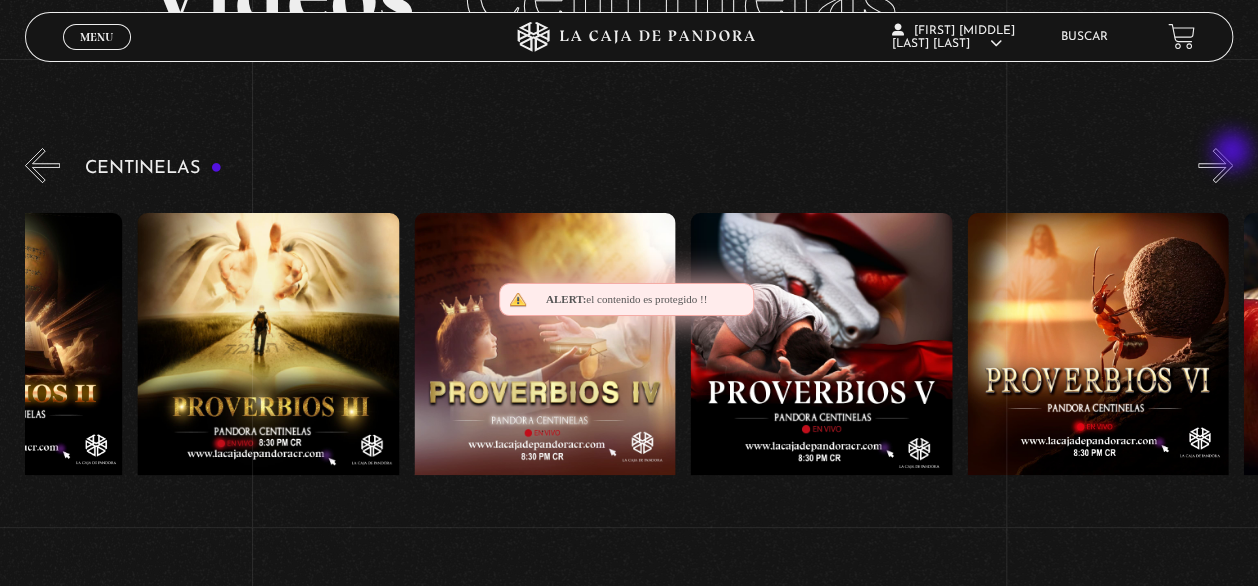 click on "»" at bounding box center [1215, 165] 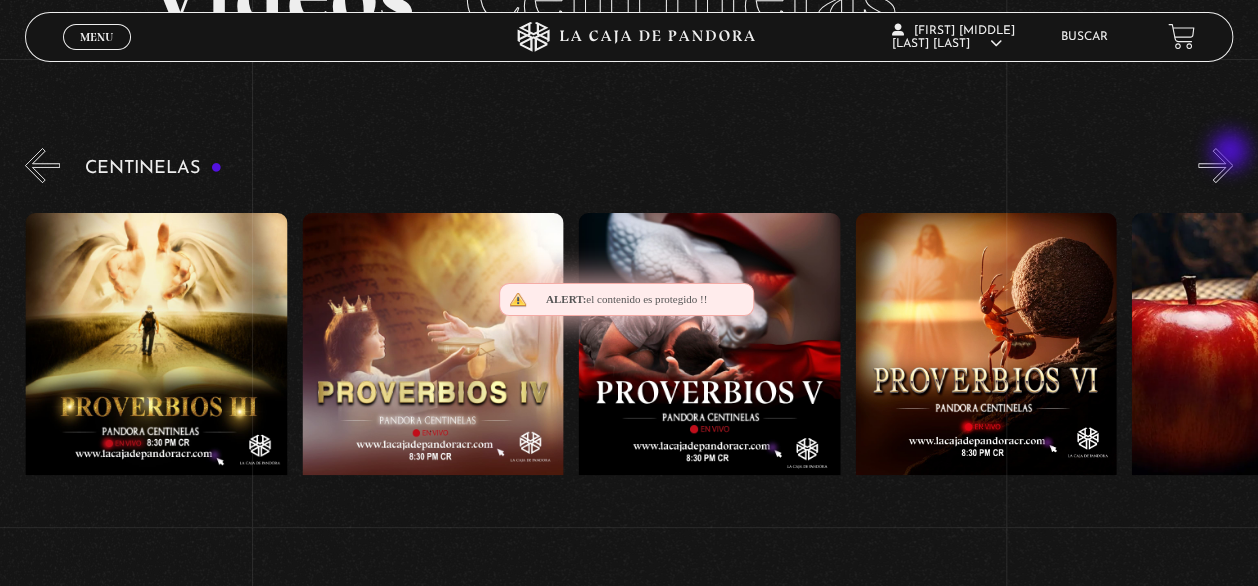 click on "»" at bounding box center (1215, 165) 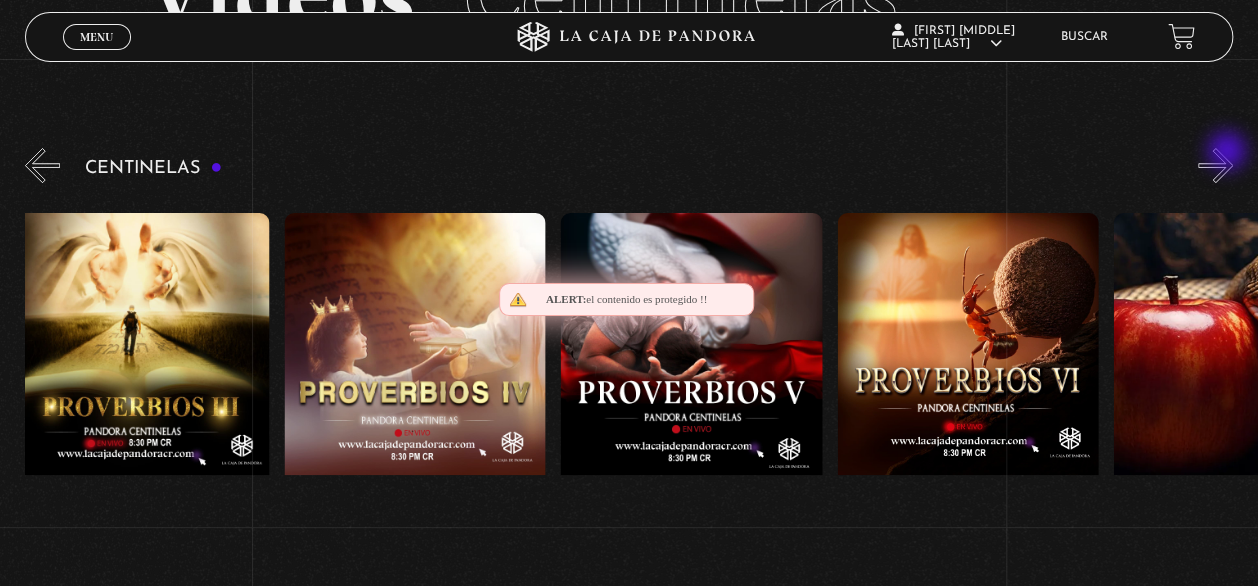 click on "»" at bounding box center [1215, 165] 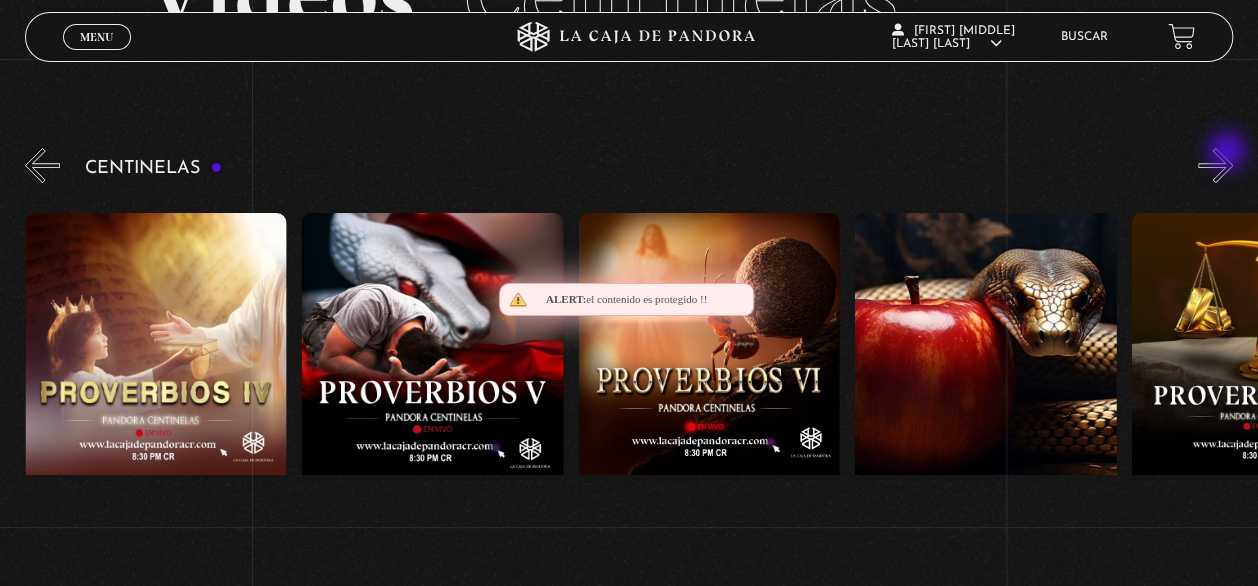 click on "»" at bounding box center [1215, 165] 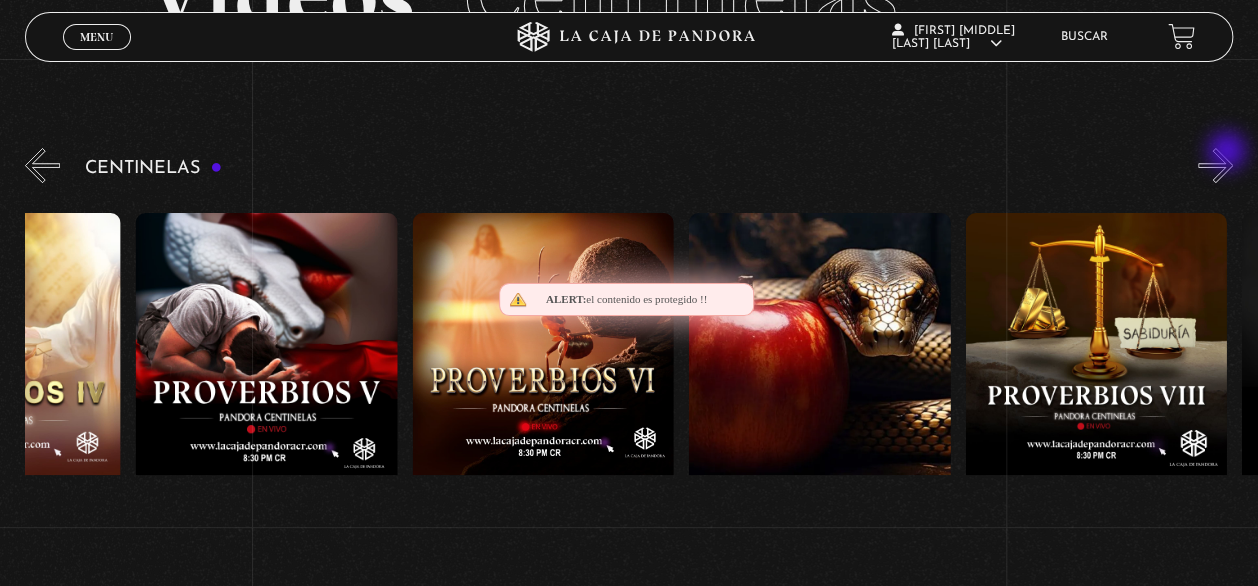 click on "»" at bounding box center (1215, 165) 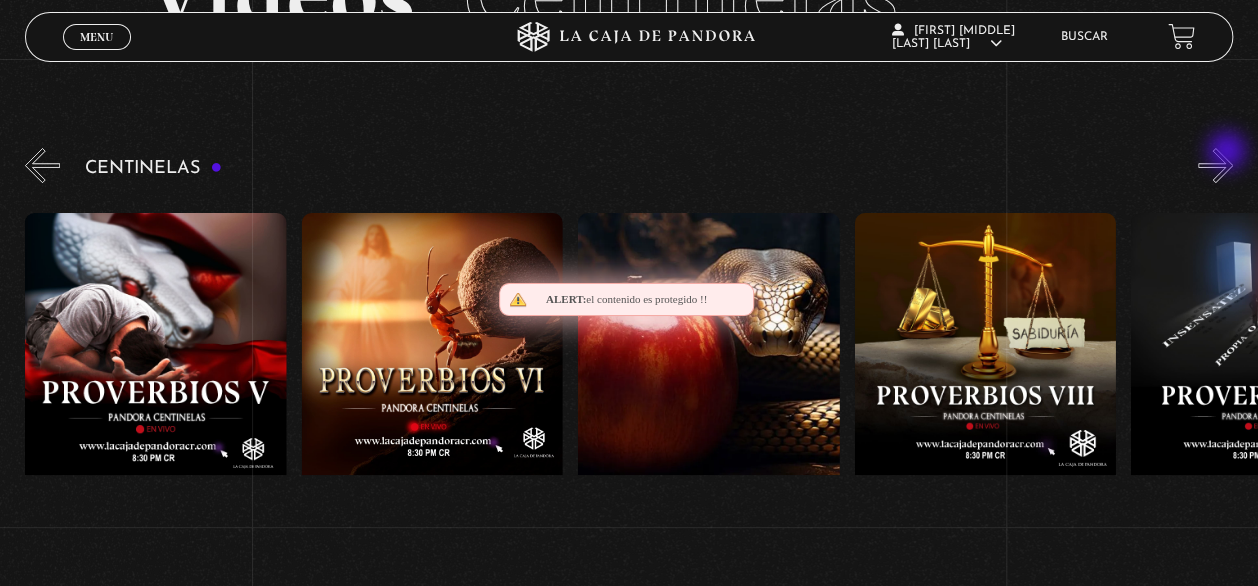 click on "»" at bounding box center [1215, 165] 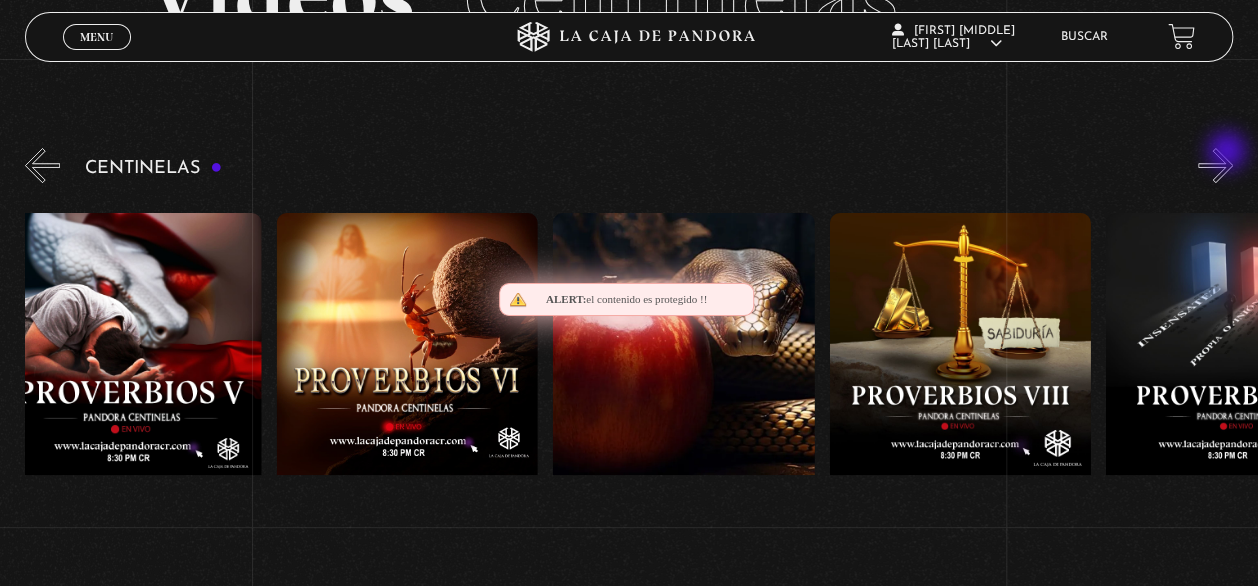click on "»" at bounding box center (1215, 165) 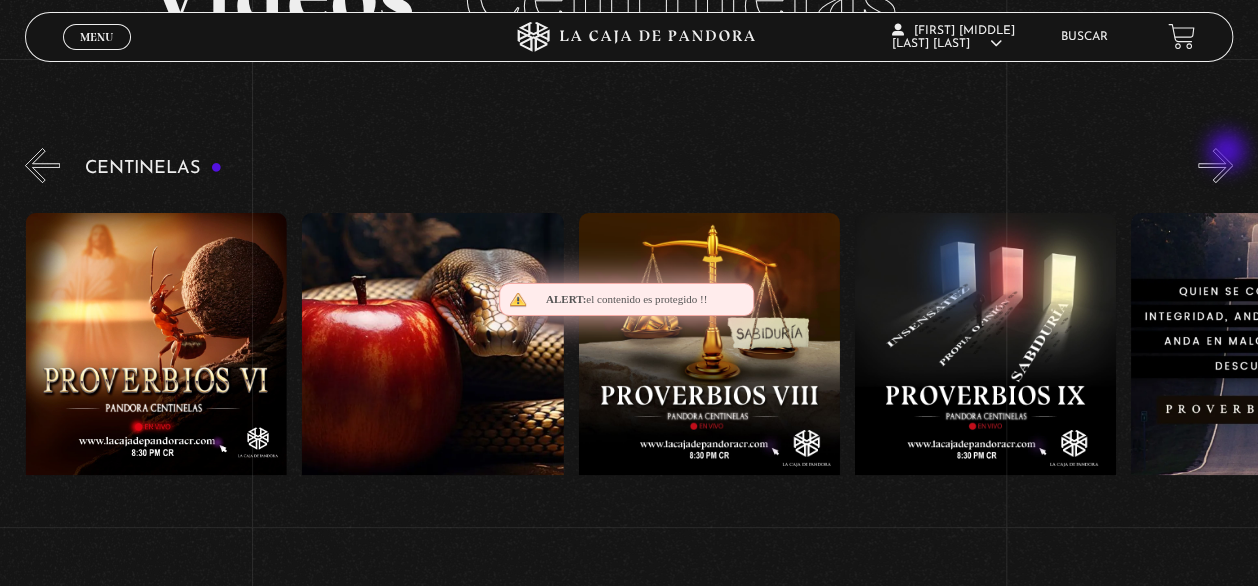 click on "»" at bounding box center [1215, 165] 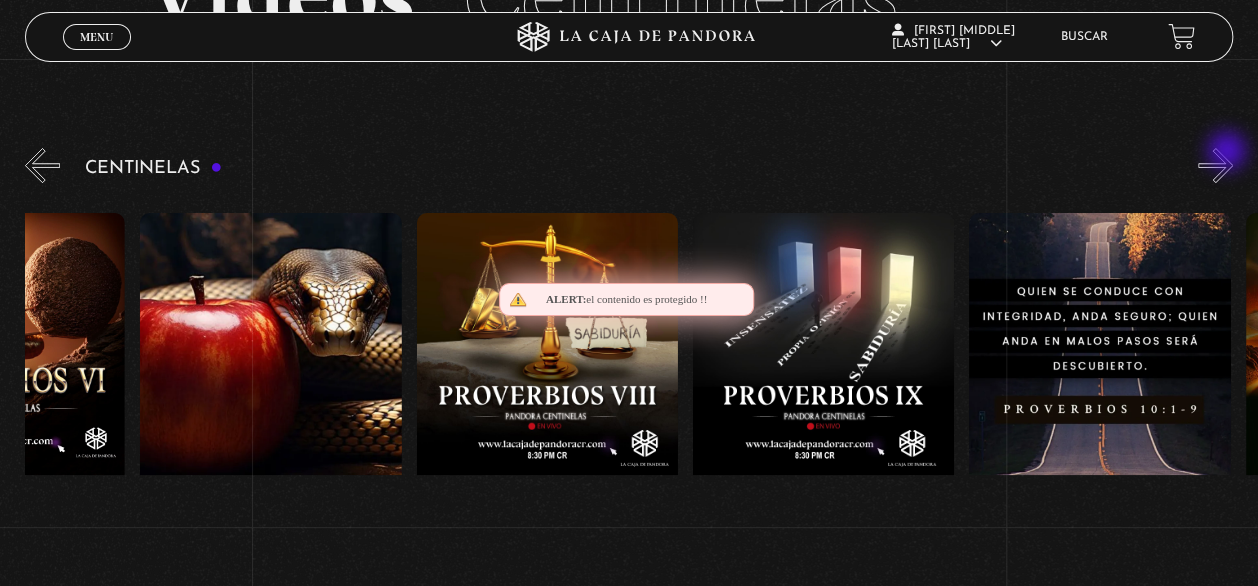 click on "»" at bounding box center [1215, 165] 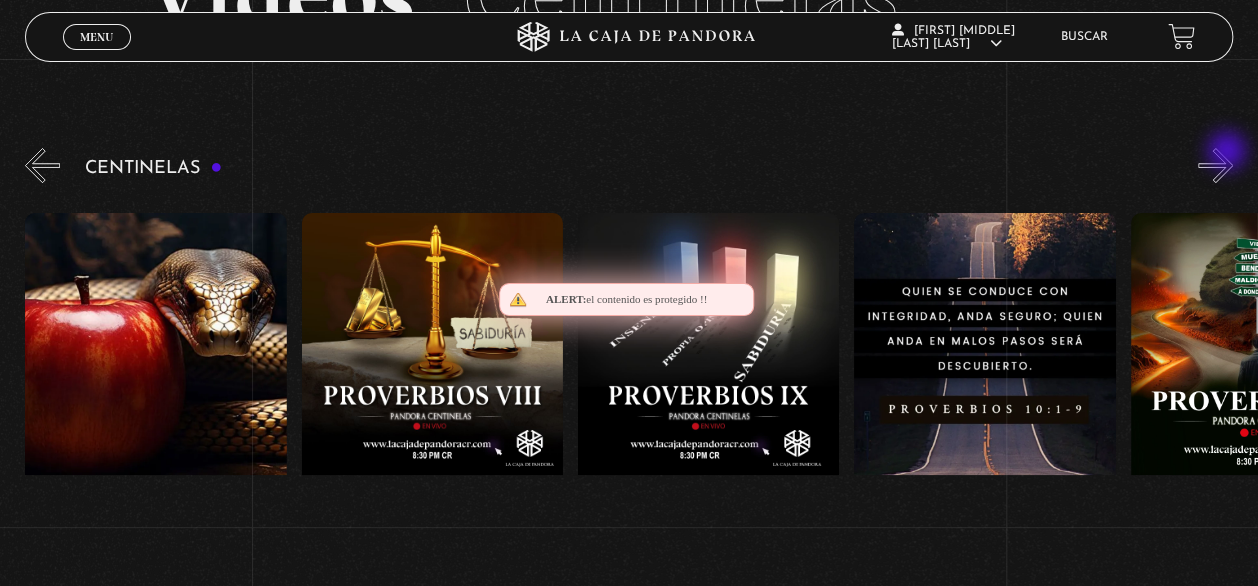 click on "»" at bounding box center [1215, 165] 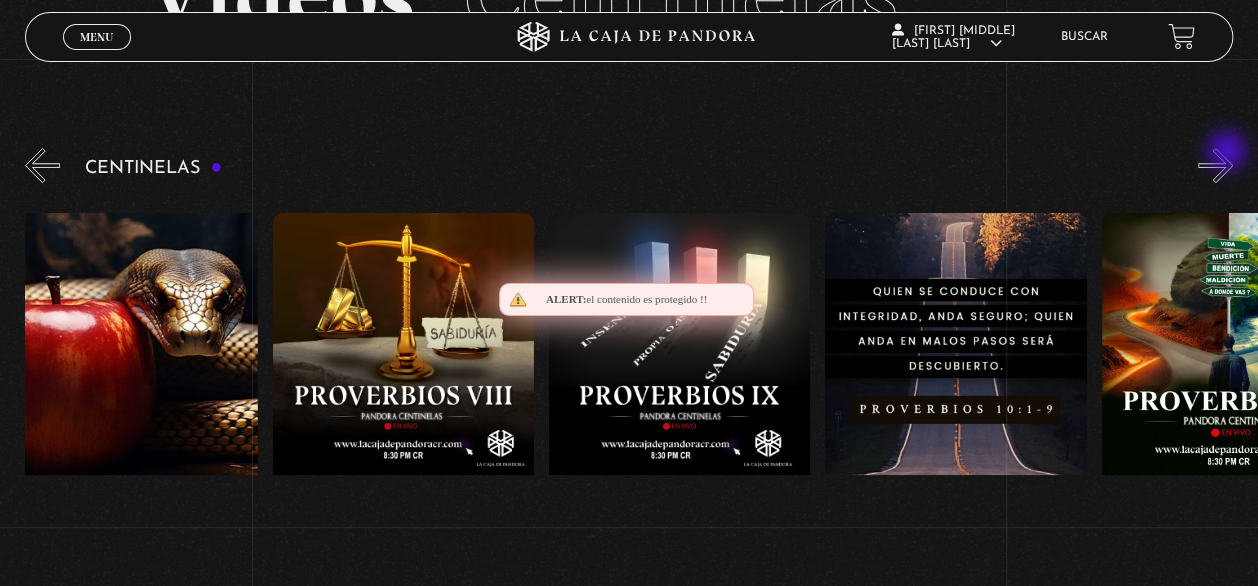 click on "»" at bounding box center (1215, 165) 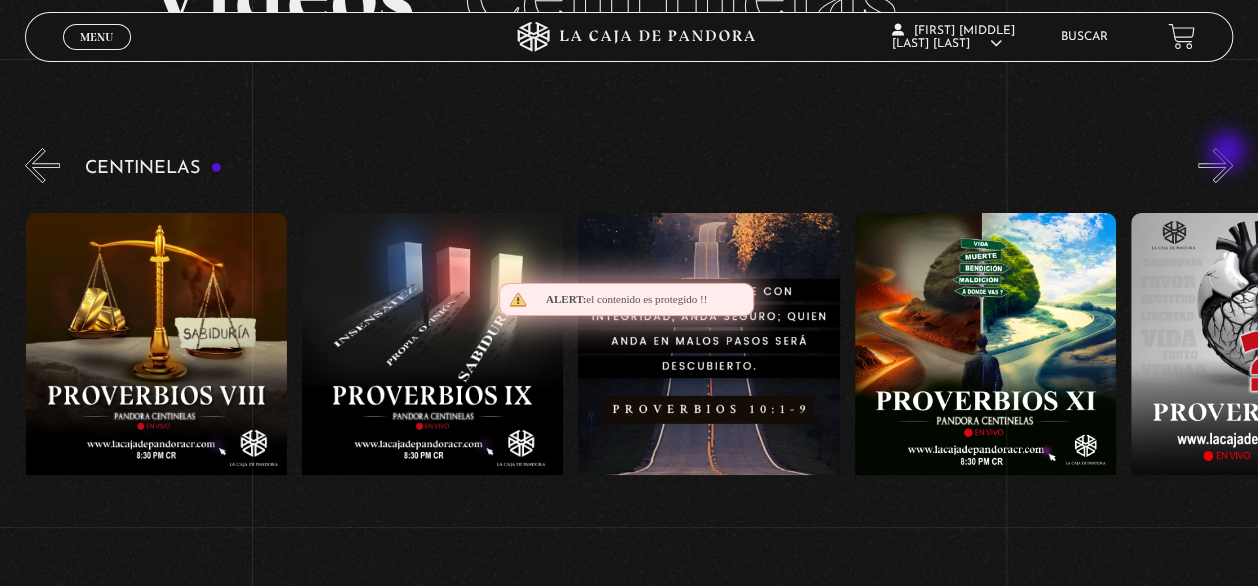 click on "»" at bounding box center [1215, 165] 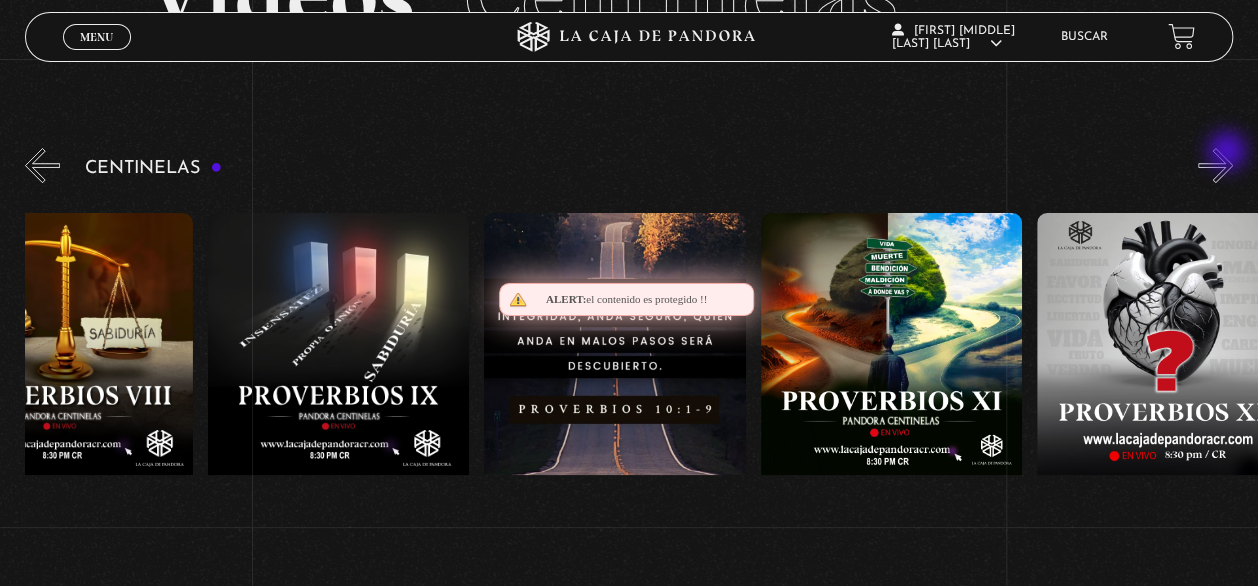 click on "»" at bounding box center (1215, 165) 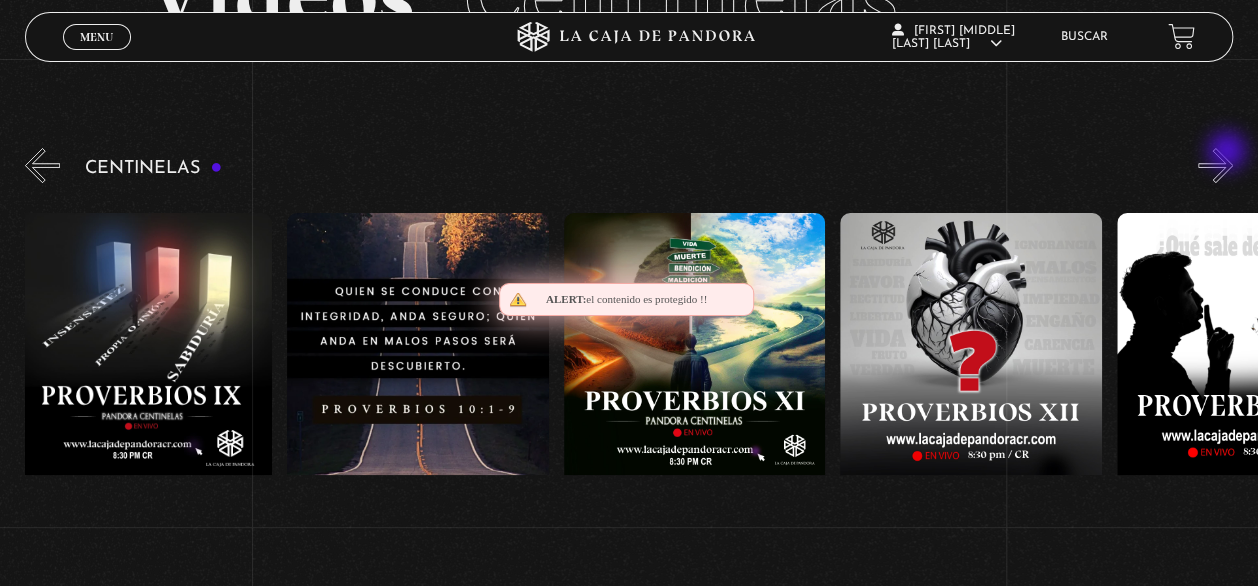 click on "»" at bounding box center [1215, 165] 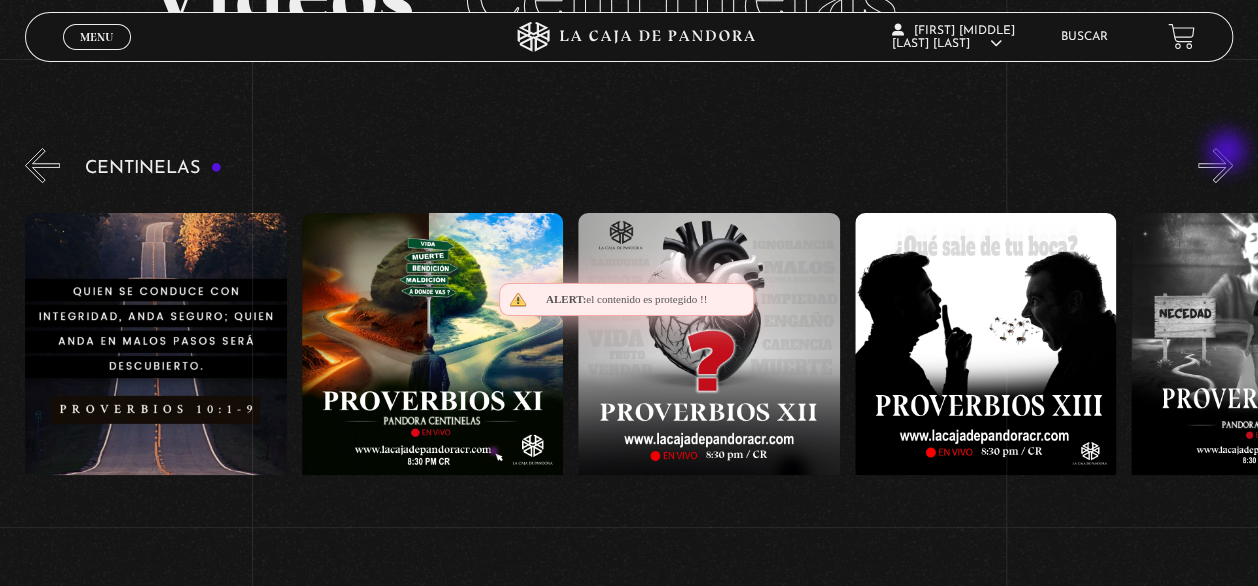 click on "»" at bounding box center [1215, 165] 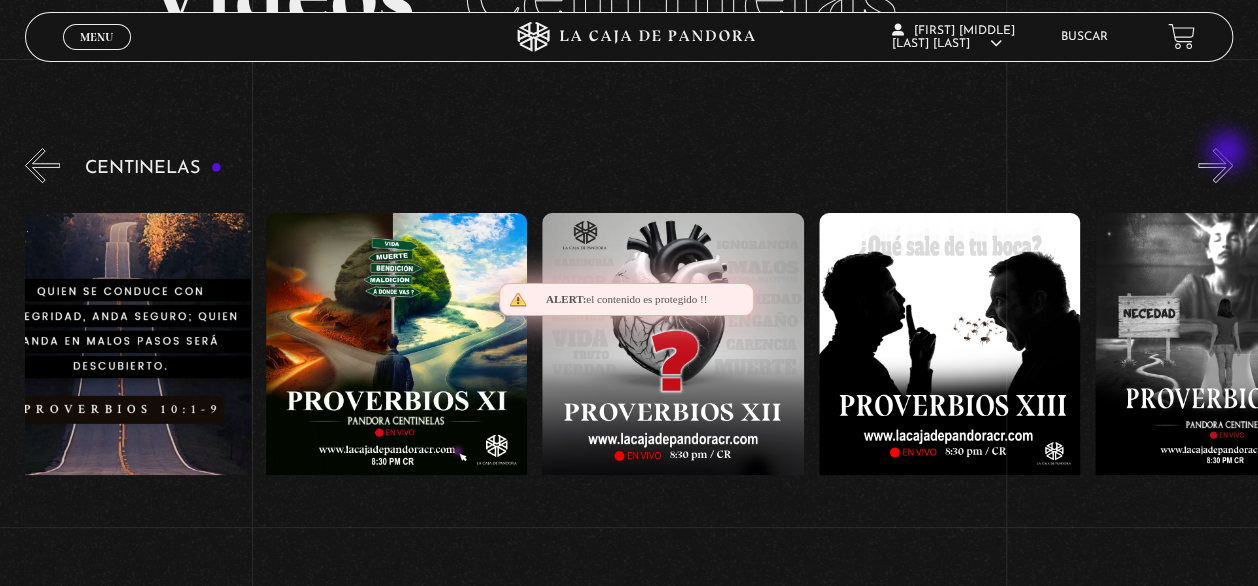 click on "»" at bounding box center [1215, 165] 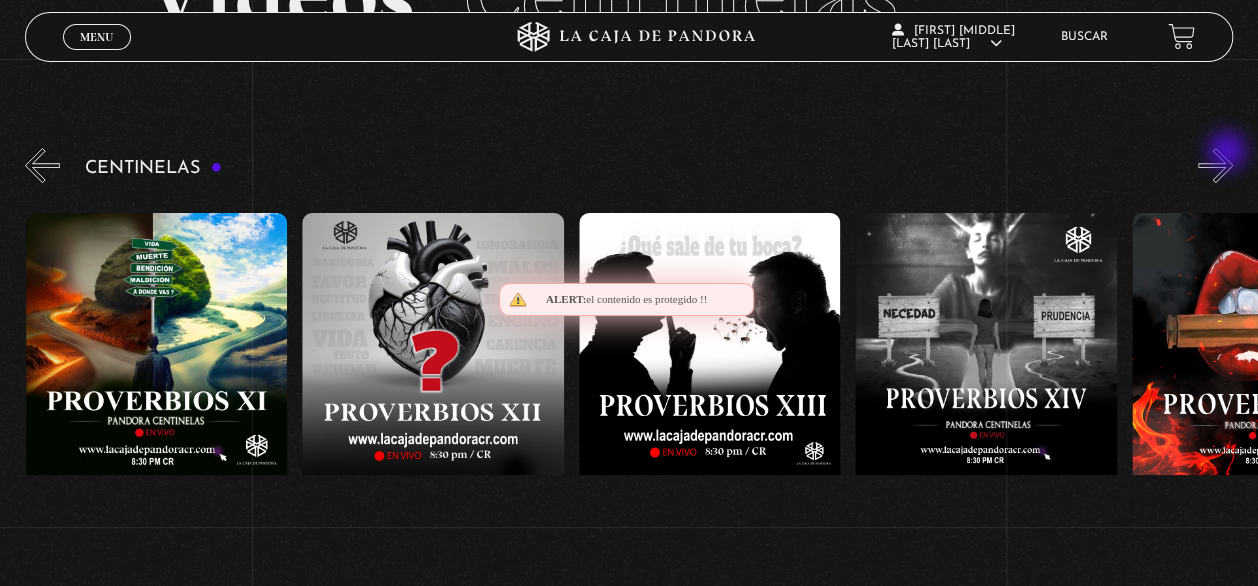 click on "»" at bounding box center [1215, 165] 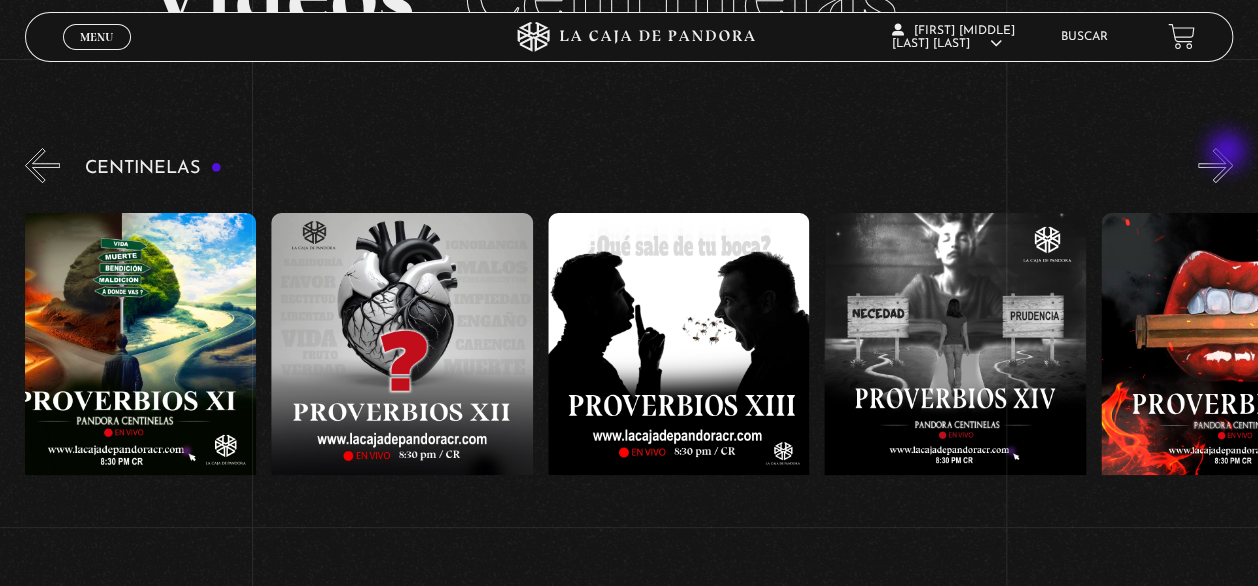 click on "»" at bounding box center (1215, 165) 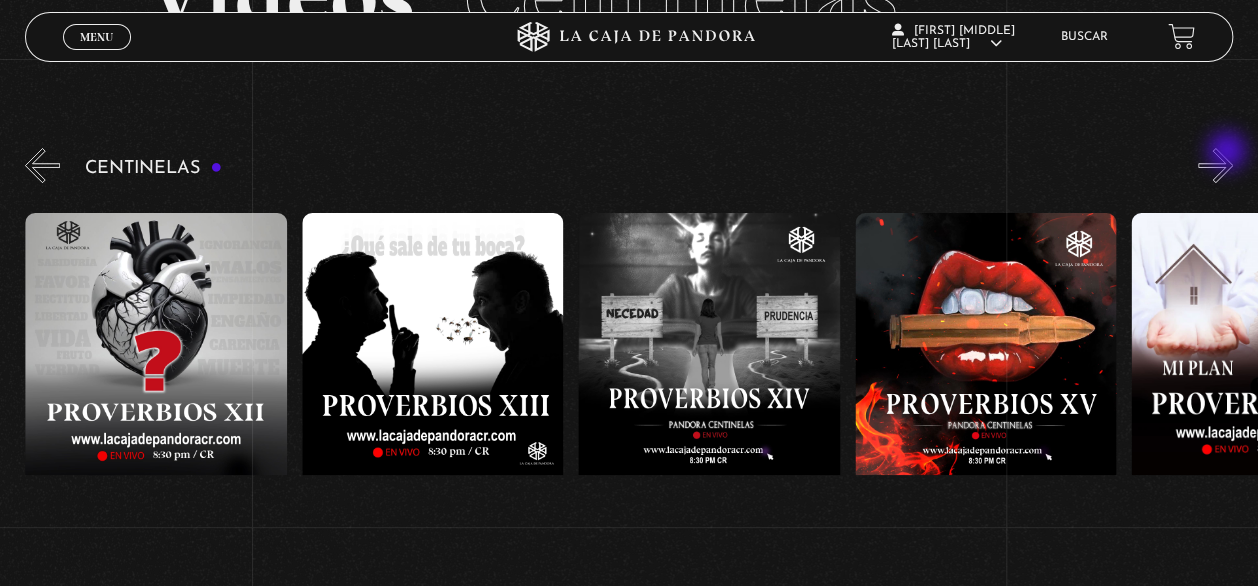 click on "»" at bounding box center [1215, 165] 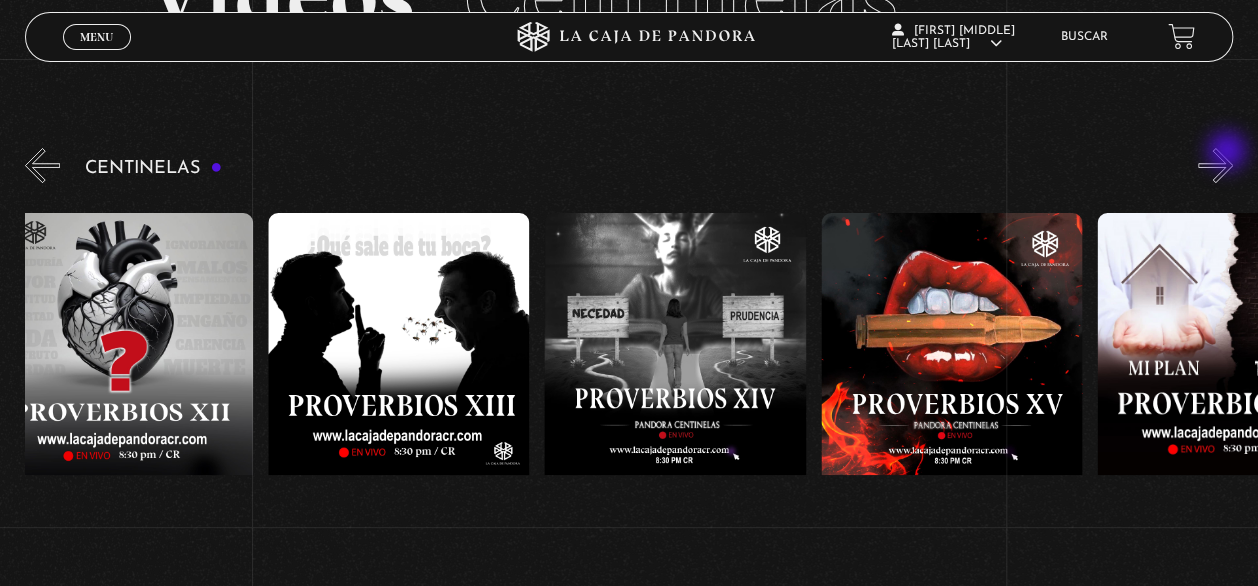 click on "»" at bounding box center [1215, 165] 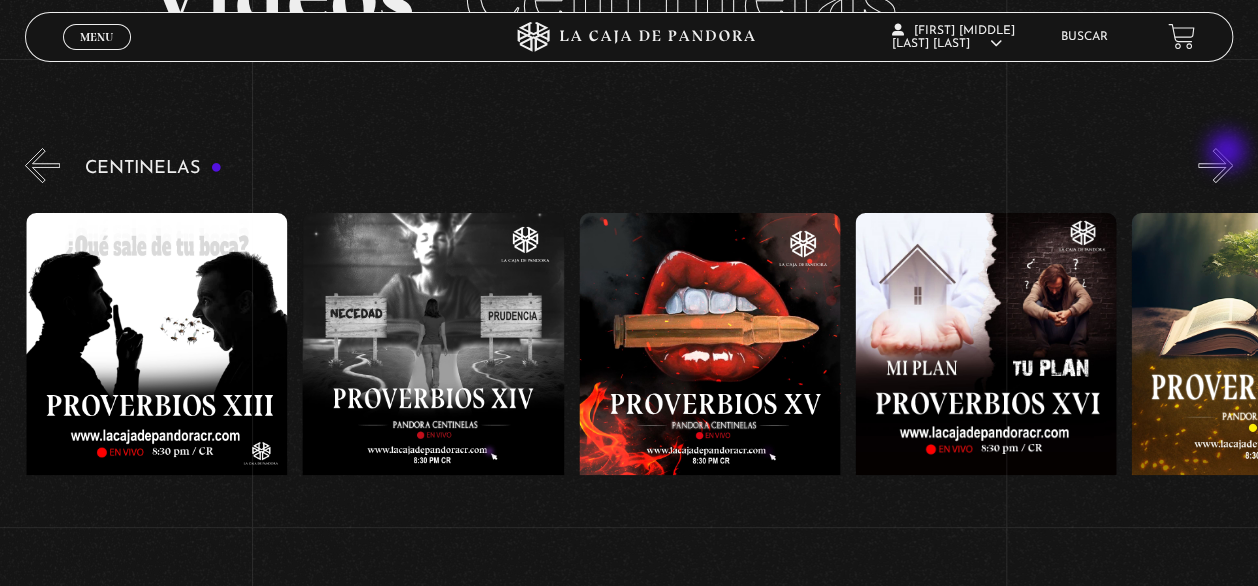 click on "»" at bounding box center [1215, 165] 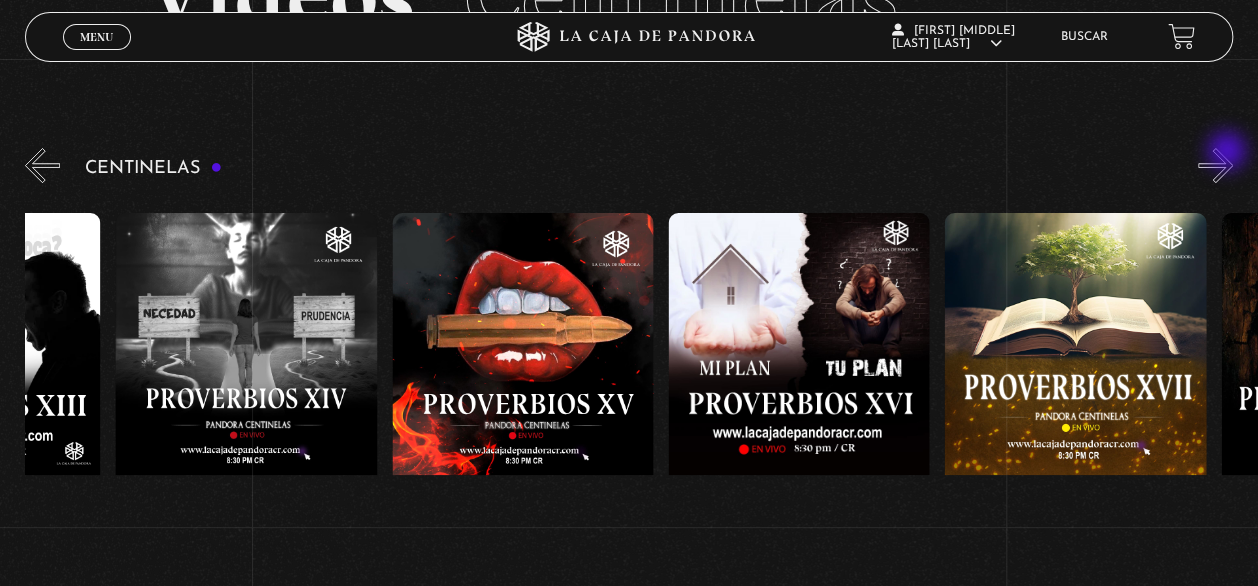 click on "»" at bounding box center (1215, 165) 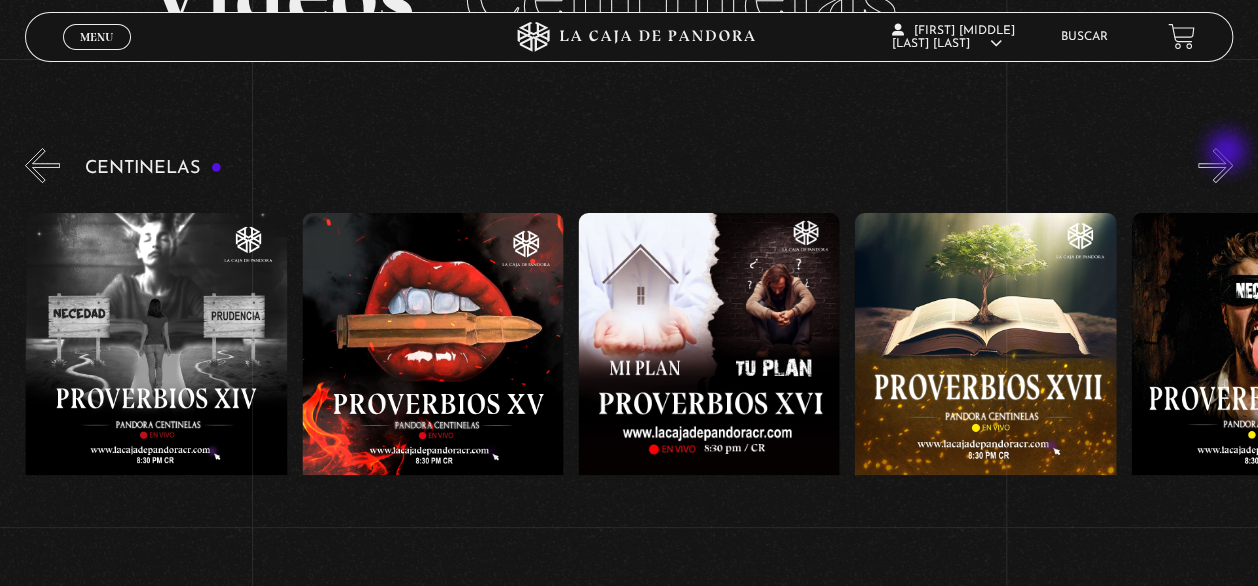 click on "»" at bounding box center [1215, 165] 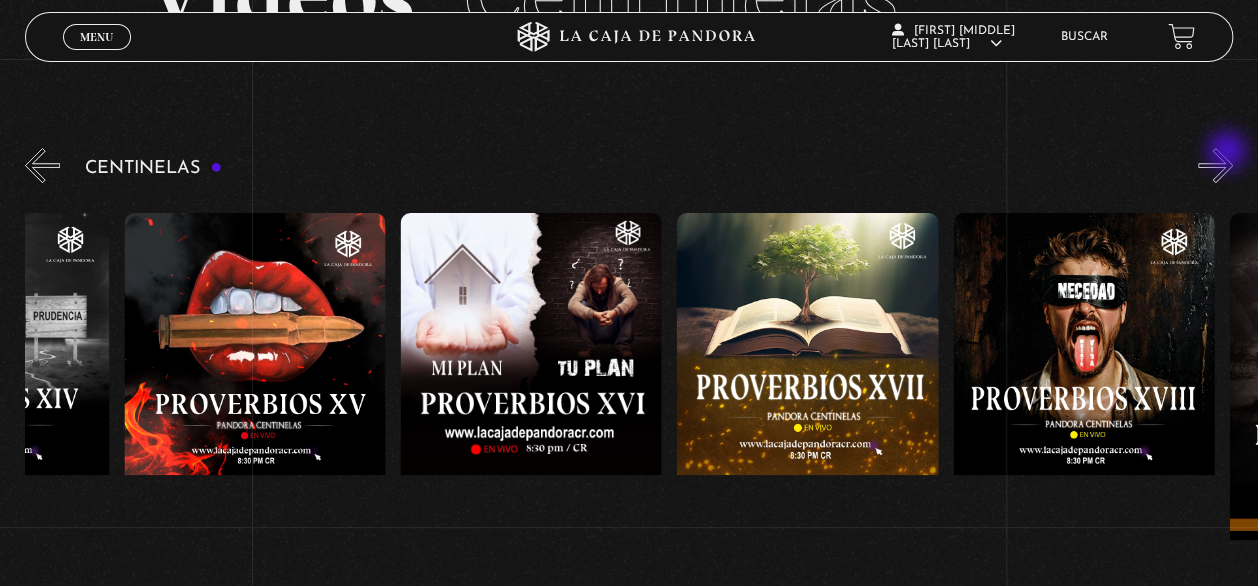 click on "»" at bounding box center [1215, 165] 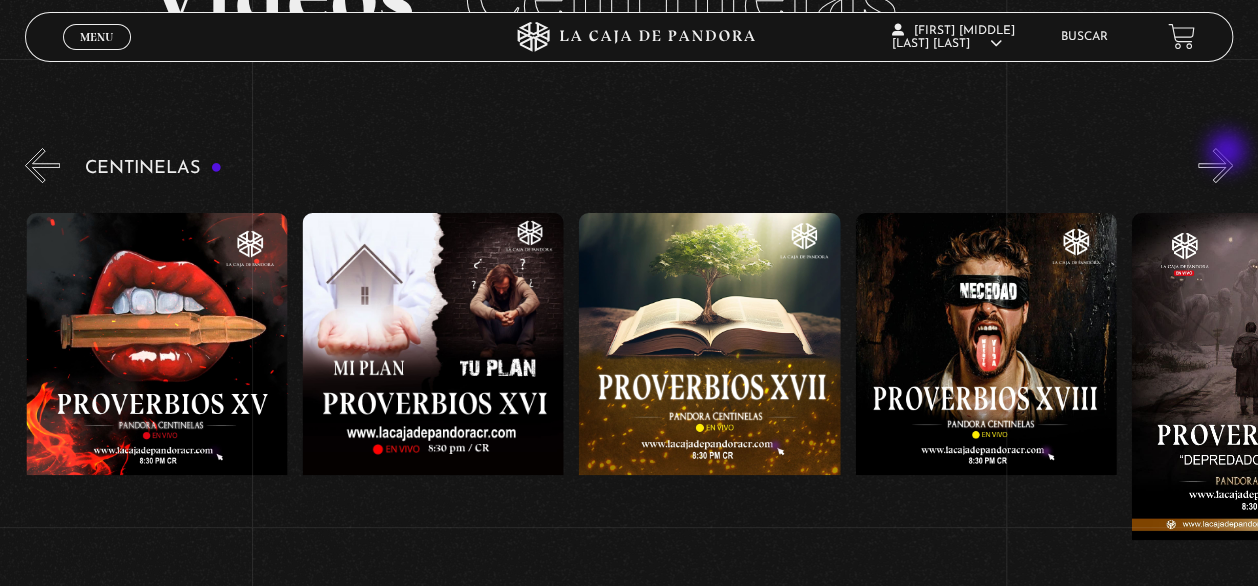 click on "»" at bounding box center [1215, 165] 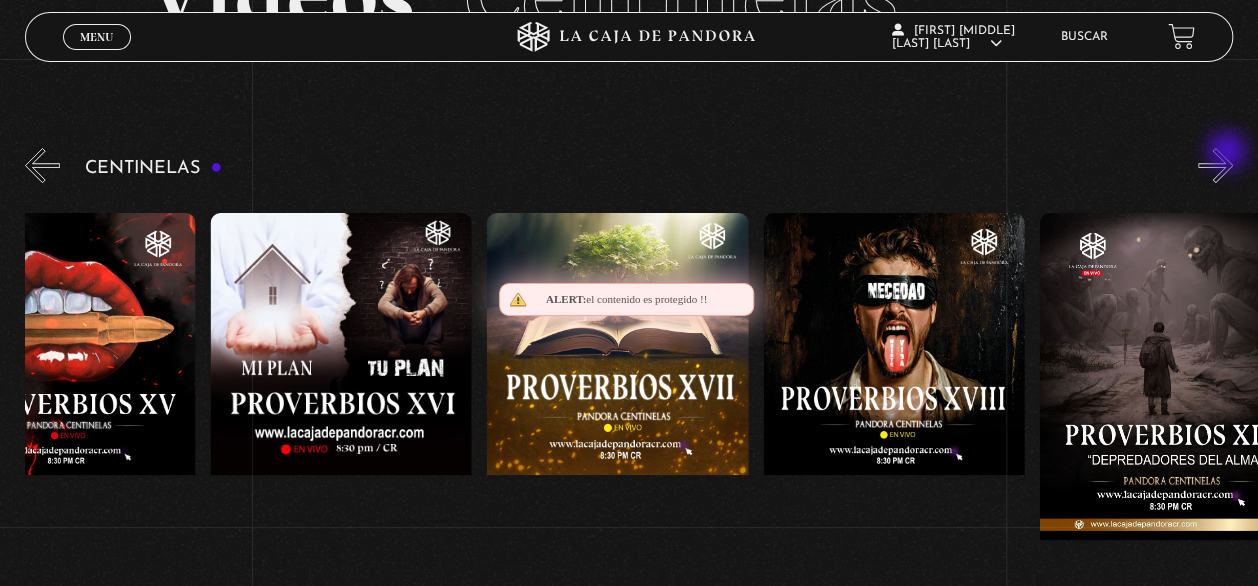 click on "»" at bounding box center [1215, 165] 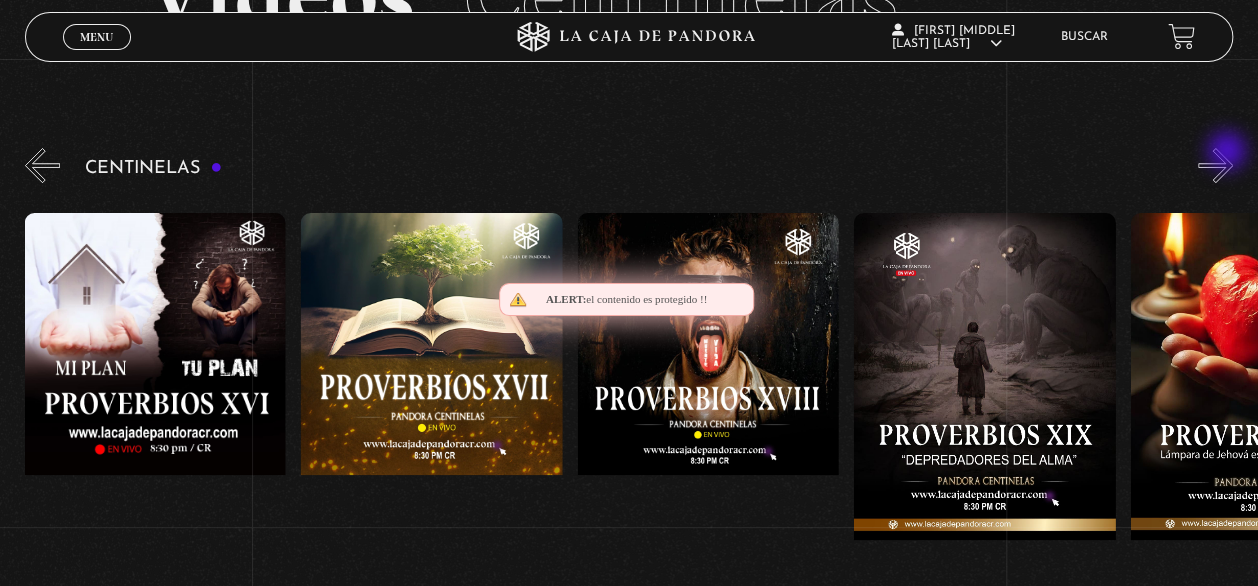 click on "»" at bounding box center (1215, 165) 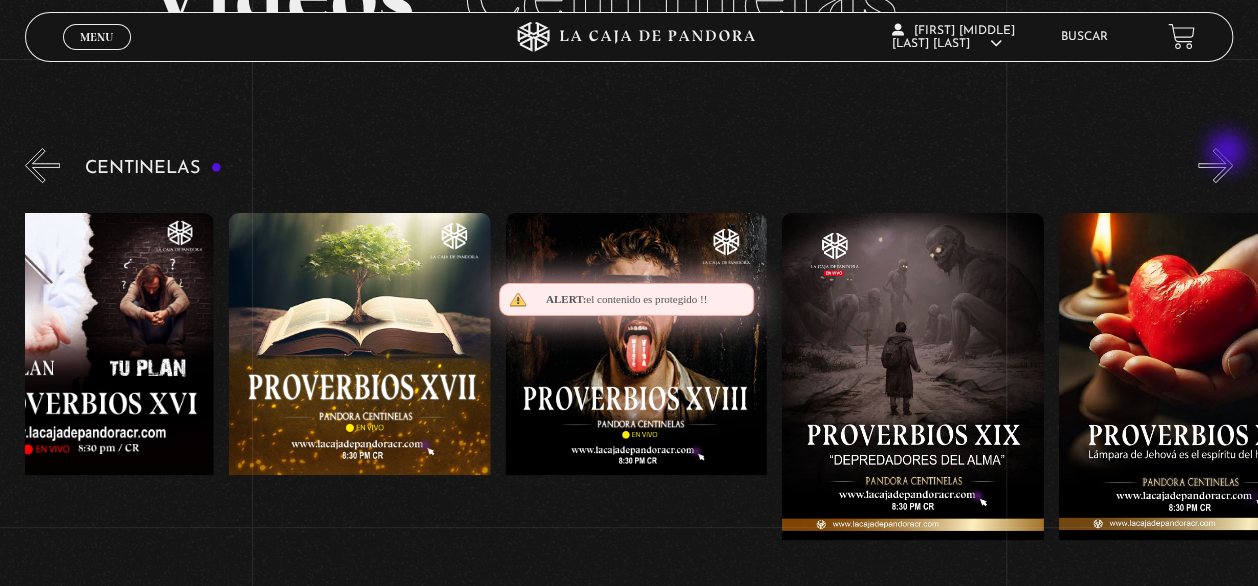 click on "»" at bounding box center (1215, 165) 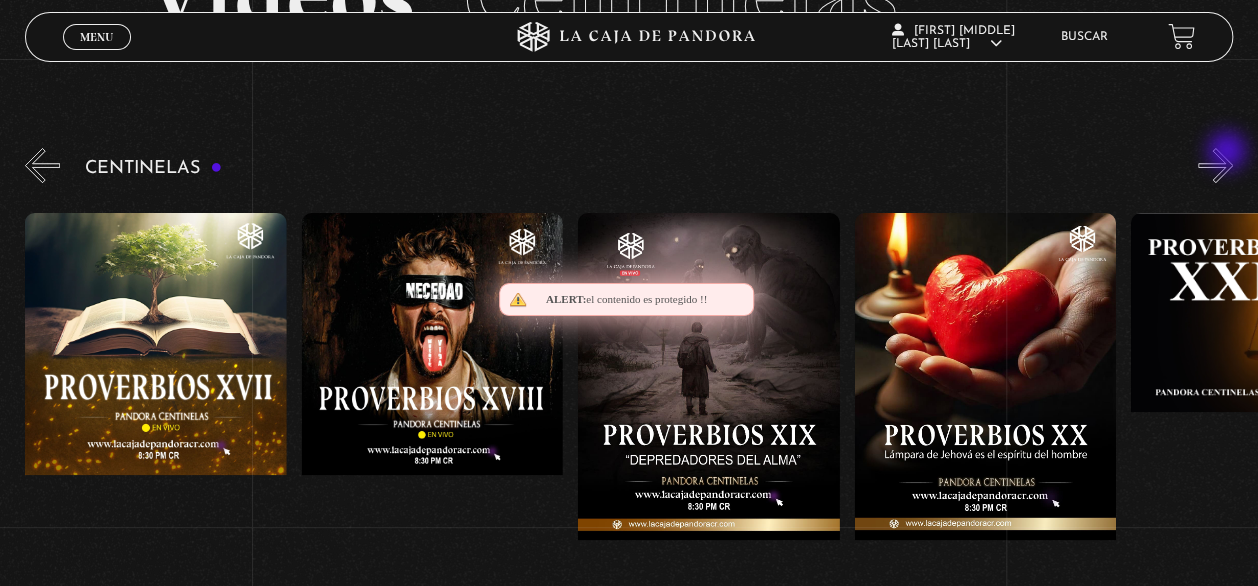 click on "»" at bounding box center (1215, 165) 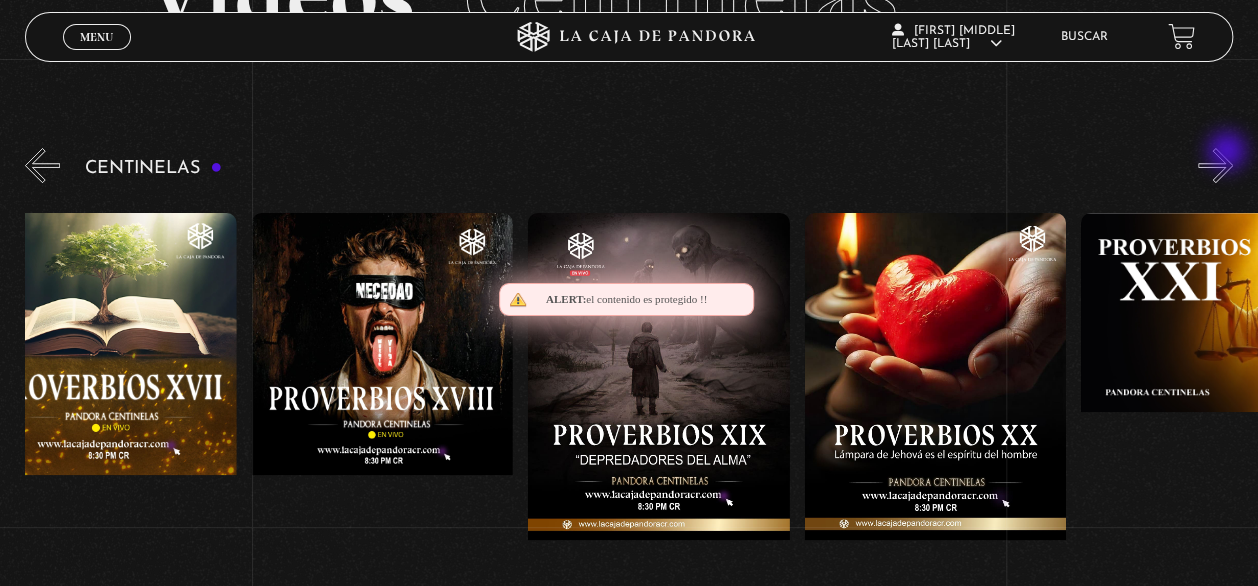 click on "»" at bounding box center (1215, 165) 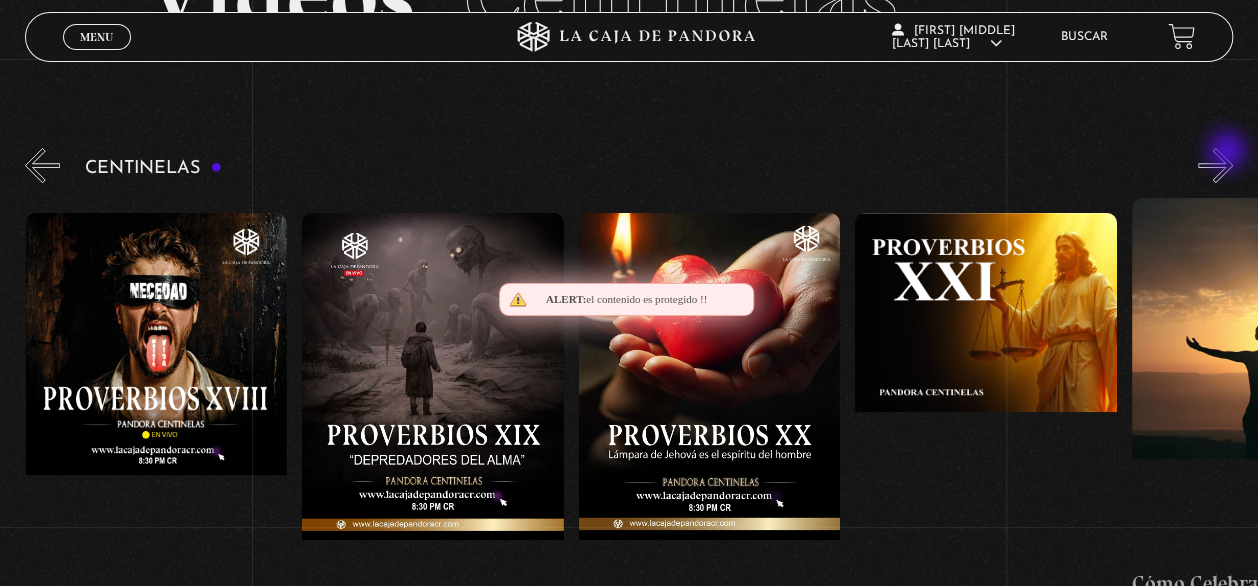 click on "»" at bounding box center [1215, 165] 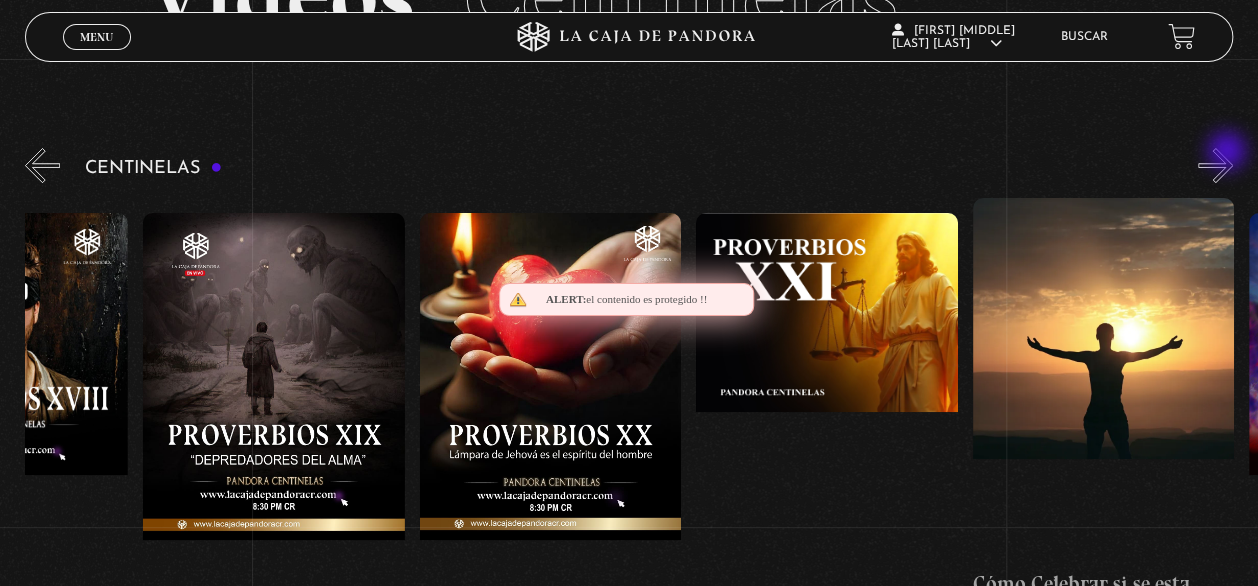 click on "»" at bounding box center [1215, 165] 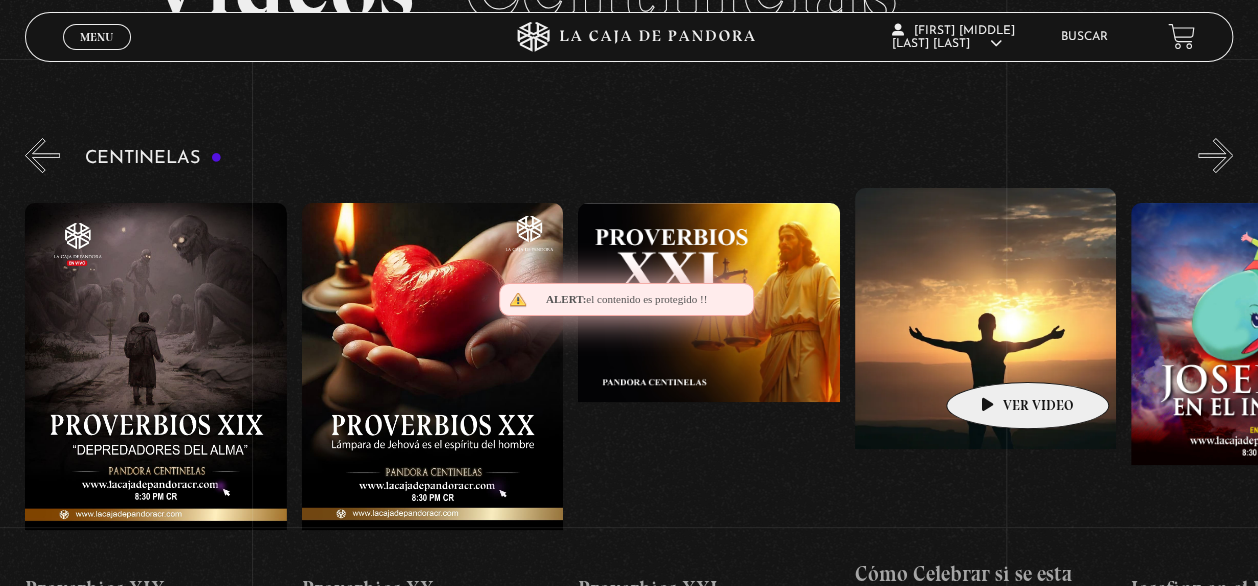scroll, scrollTop: 240, scrollLeft: 0, axis: vertical 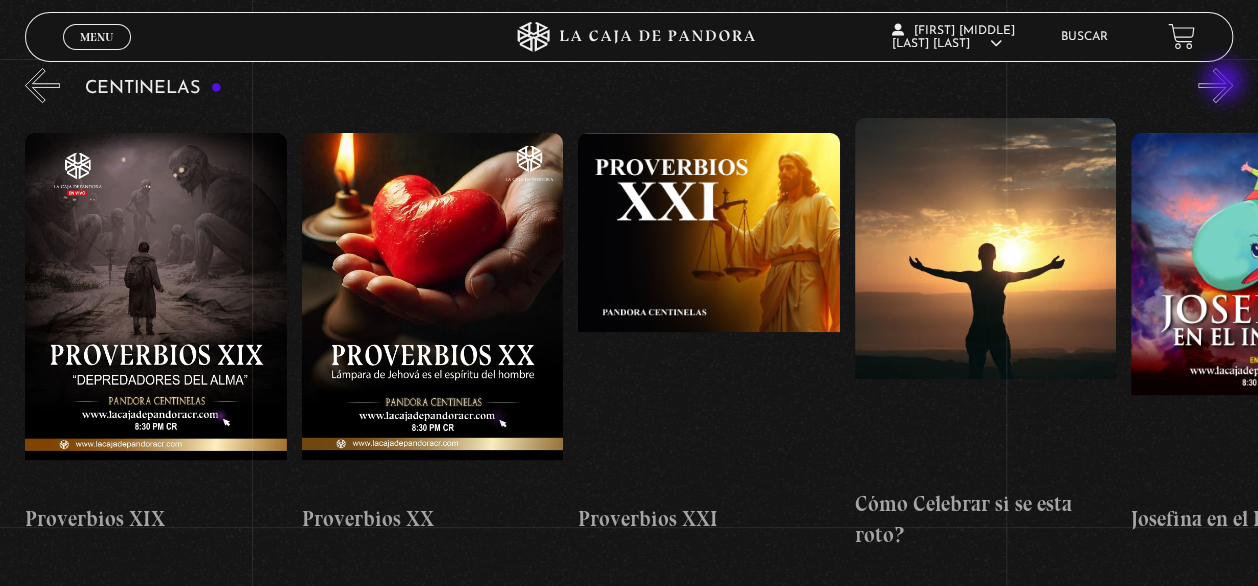 click on "»" at bounding box center (1215, 85) 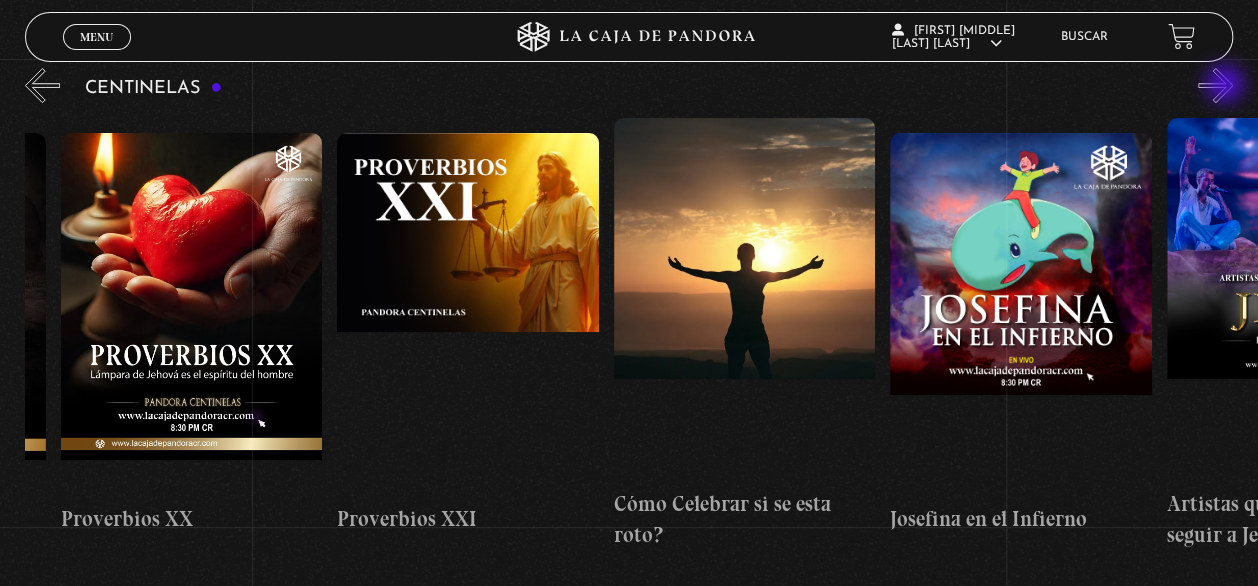click on "»" at bounding box center (1215, 85) 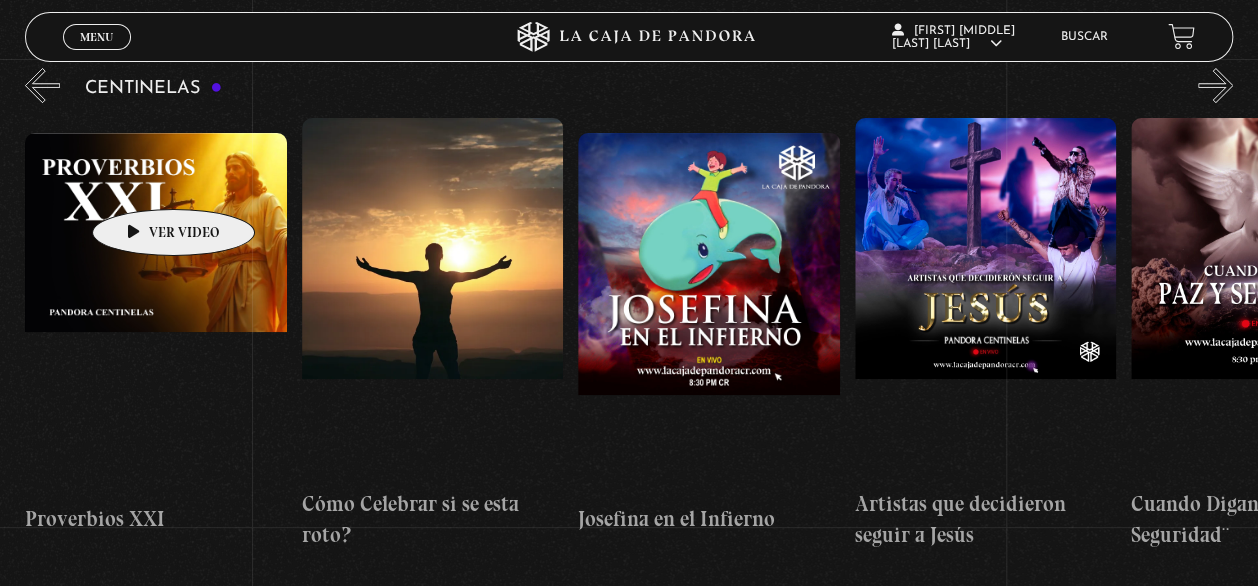 click at bounding box center (155, 313) 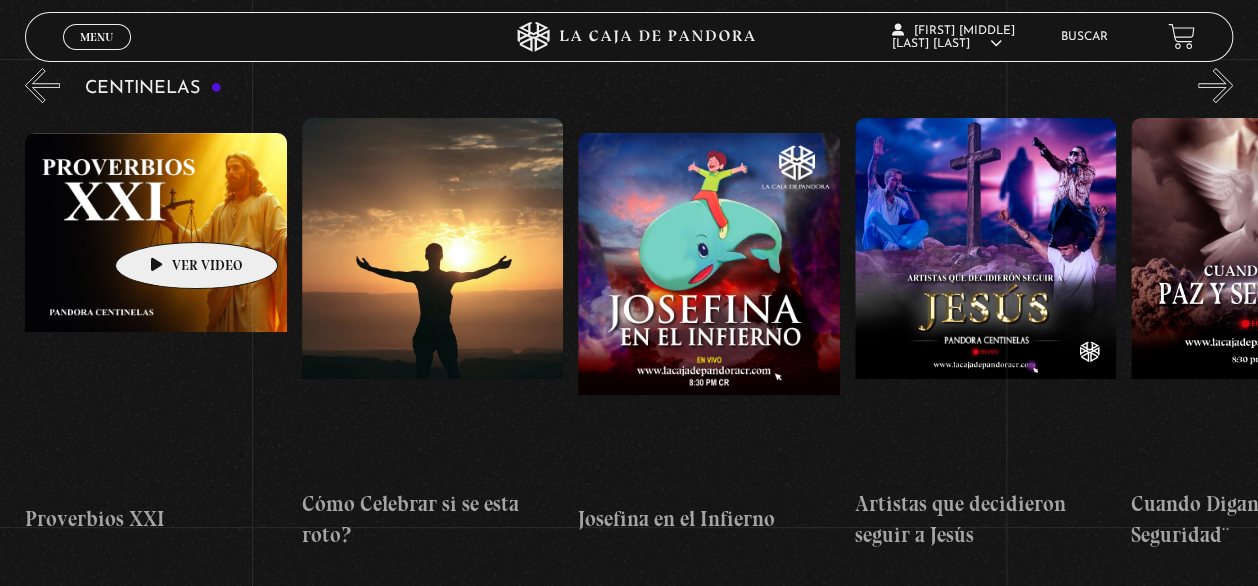 scroll, scrollTop: 0, scrollLeft: 6363, axis: horizontal 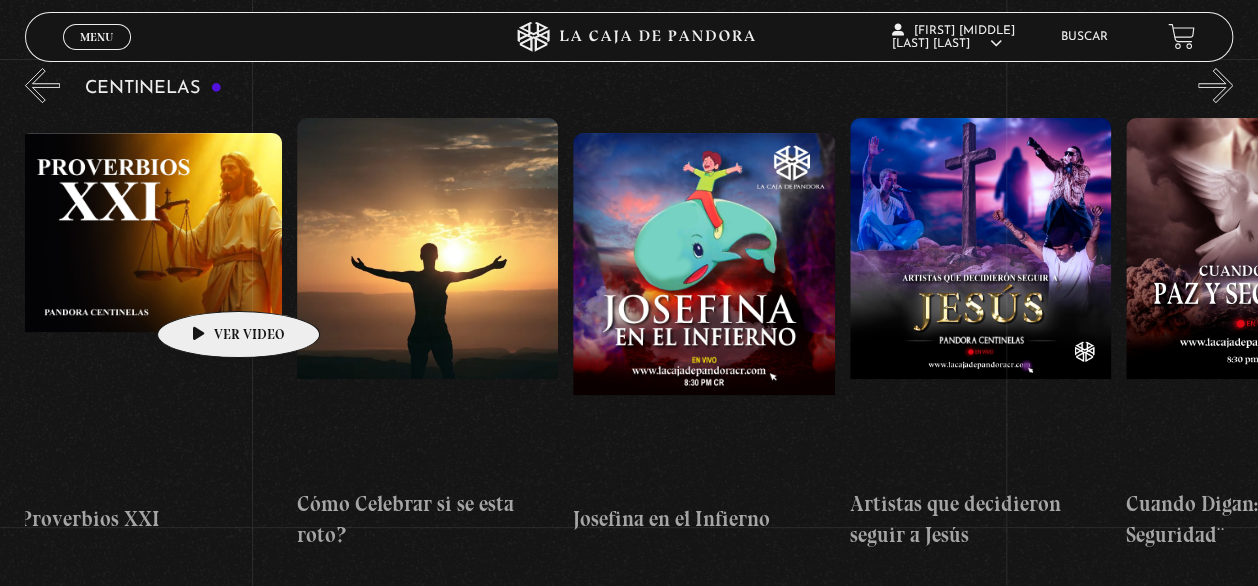 click at bounding box center [150, 313] 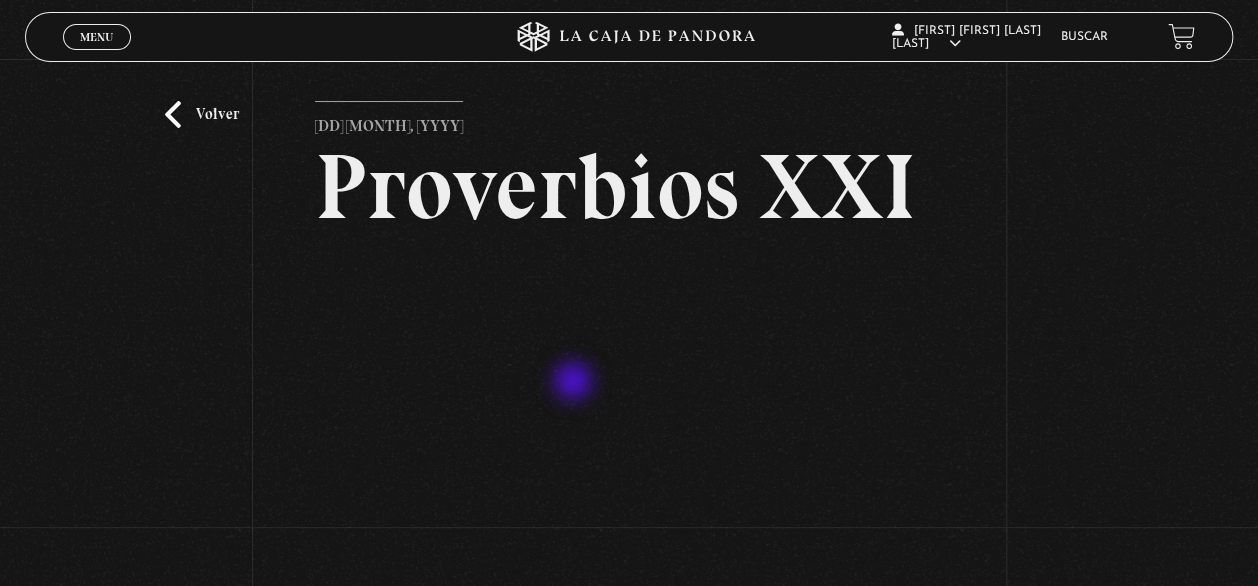 scroll, scrollTop: 0, scrollLeft: 0, axis: both 